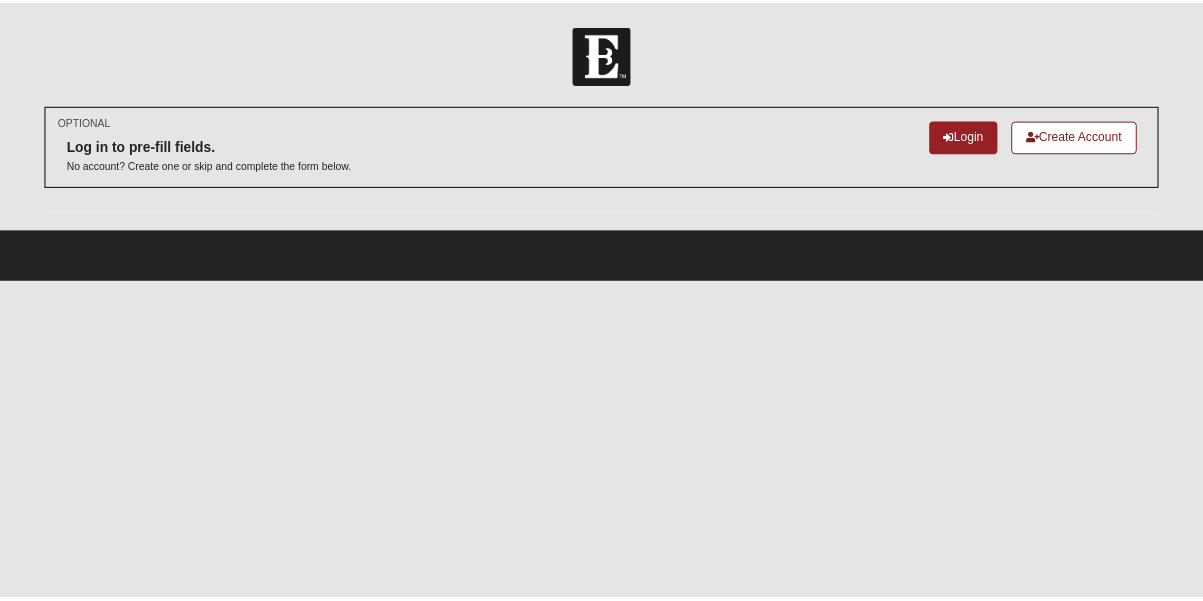 scroll, scrollTop: 0, scrollLeft: 0, axis: both 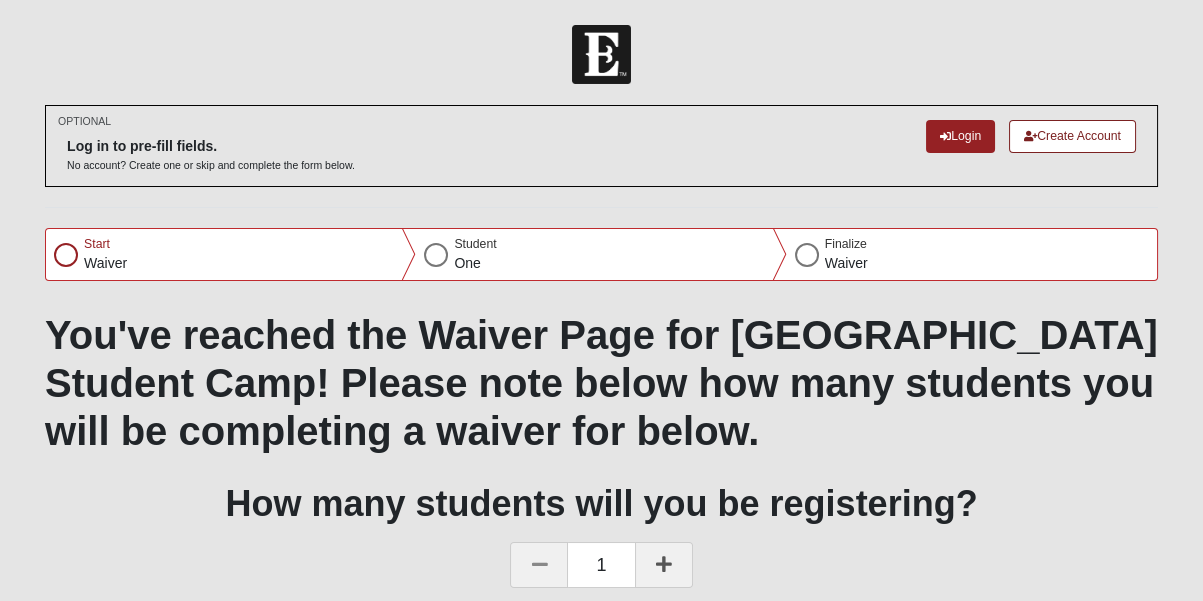 click at bounding box center [66, 255] 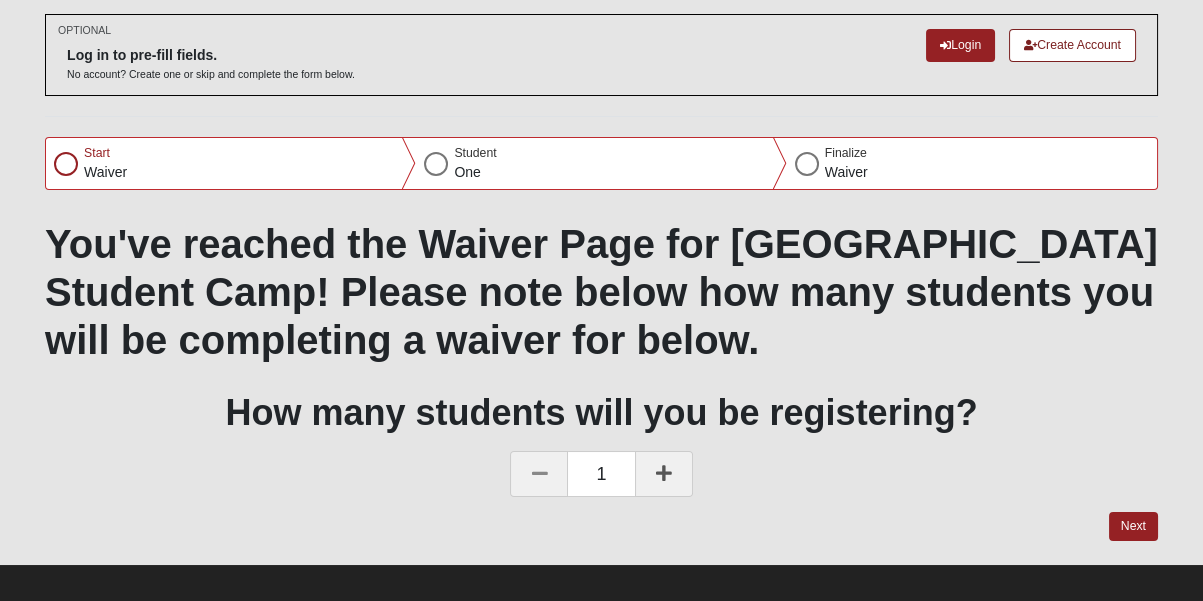 scroll, scrollTop: 104, scrollLeft: 0, axis: vertical 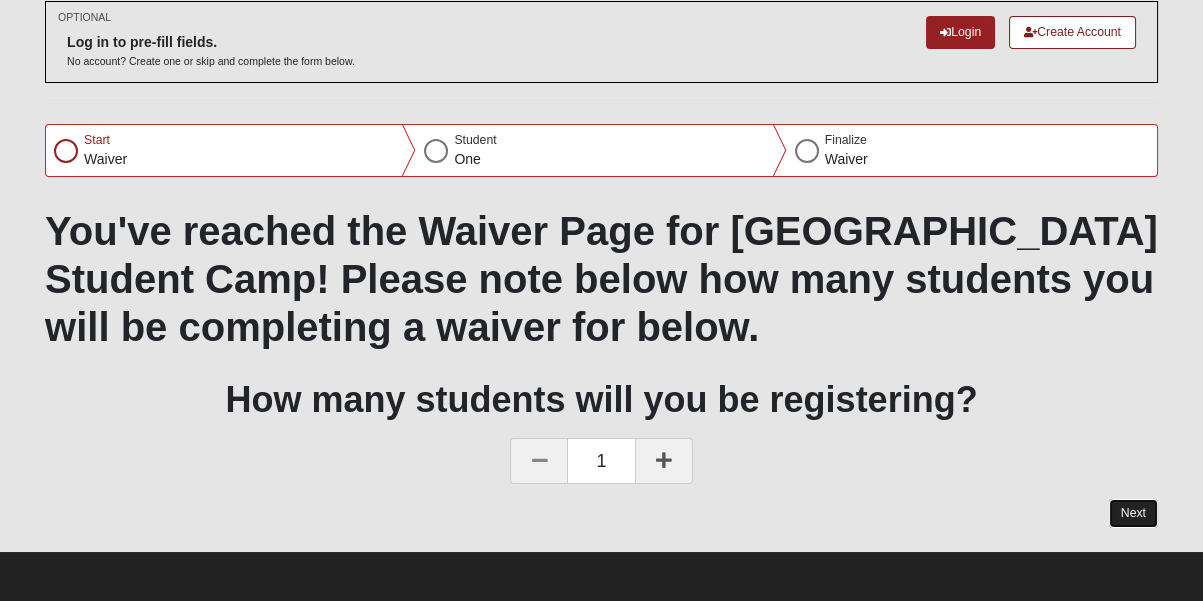 click on "Next" at bounding box center (1133, 513) 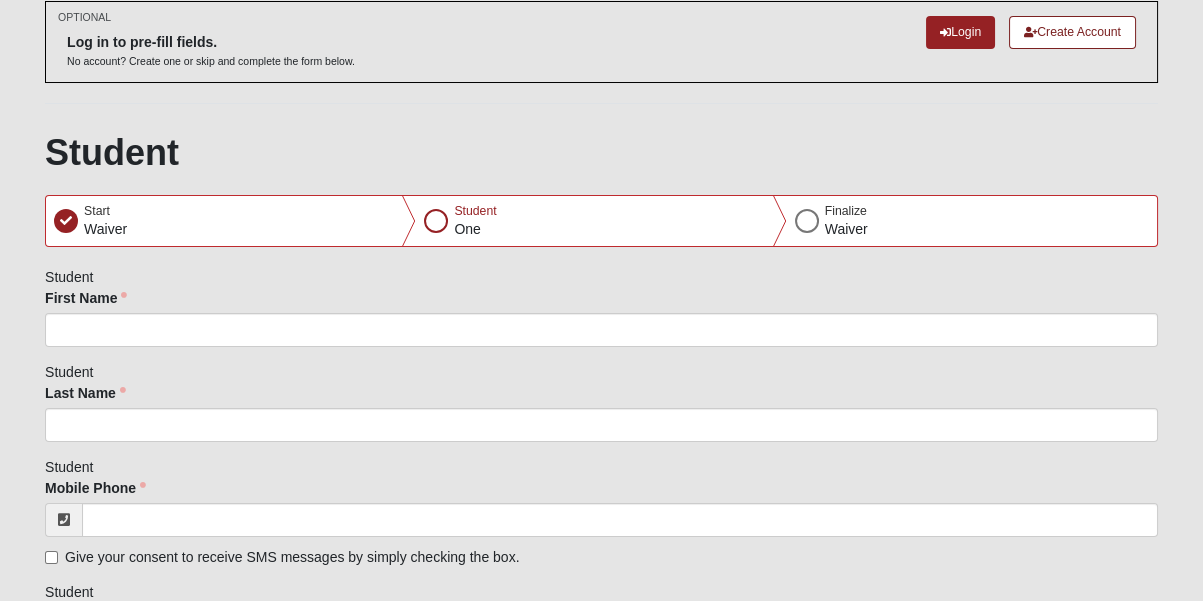 scroll, scrollTop: 0, scrollLeft: 0, axis: both 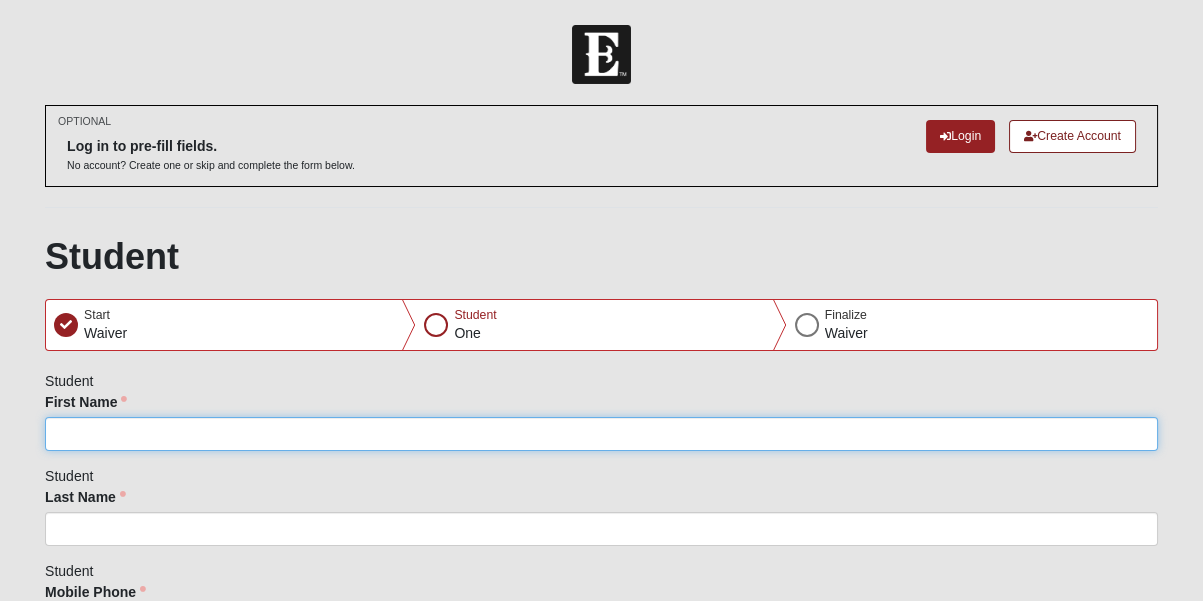 click on "First Name" 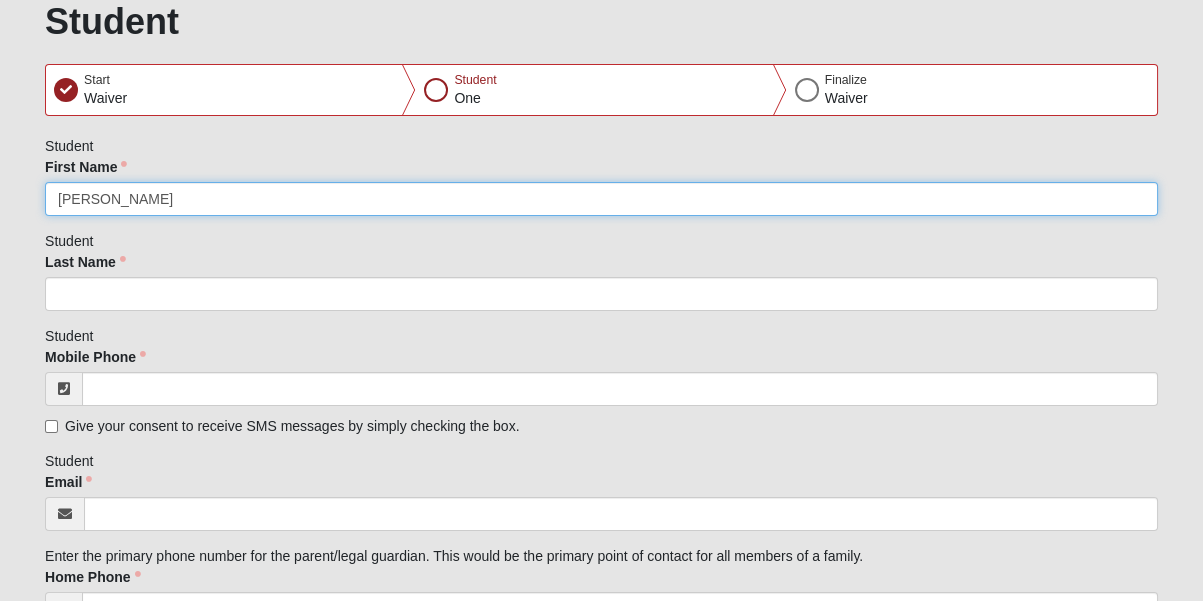 scroll, scrollTop: 272, scrollLeft: 0, axis: vertical 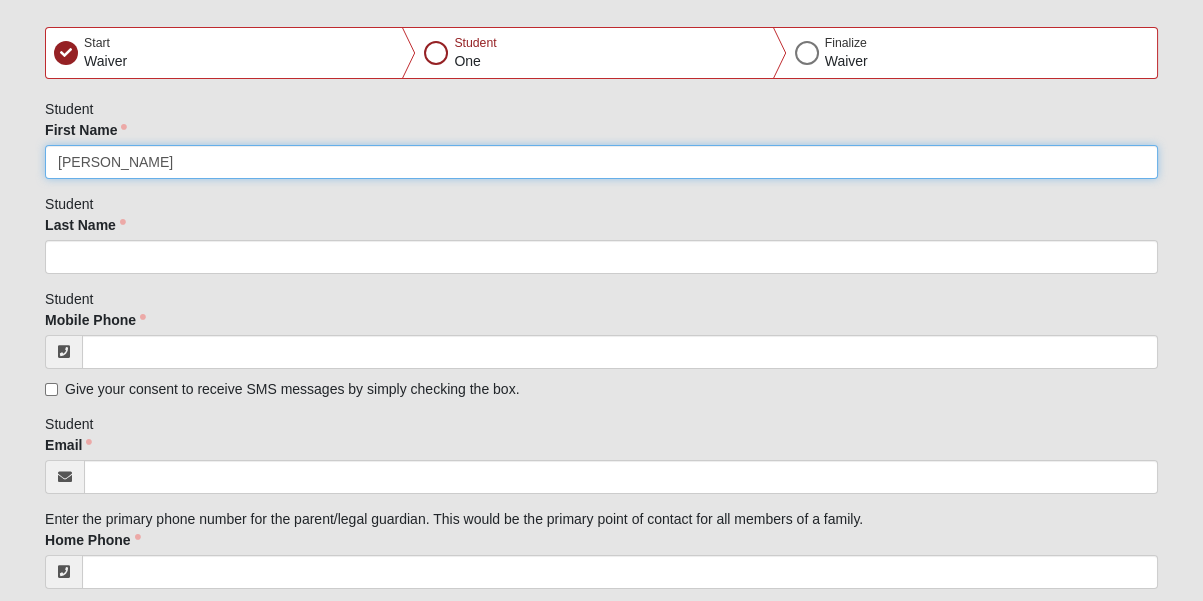 type on "[PERSON_NAME]" 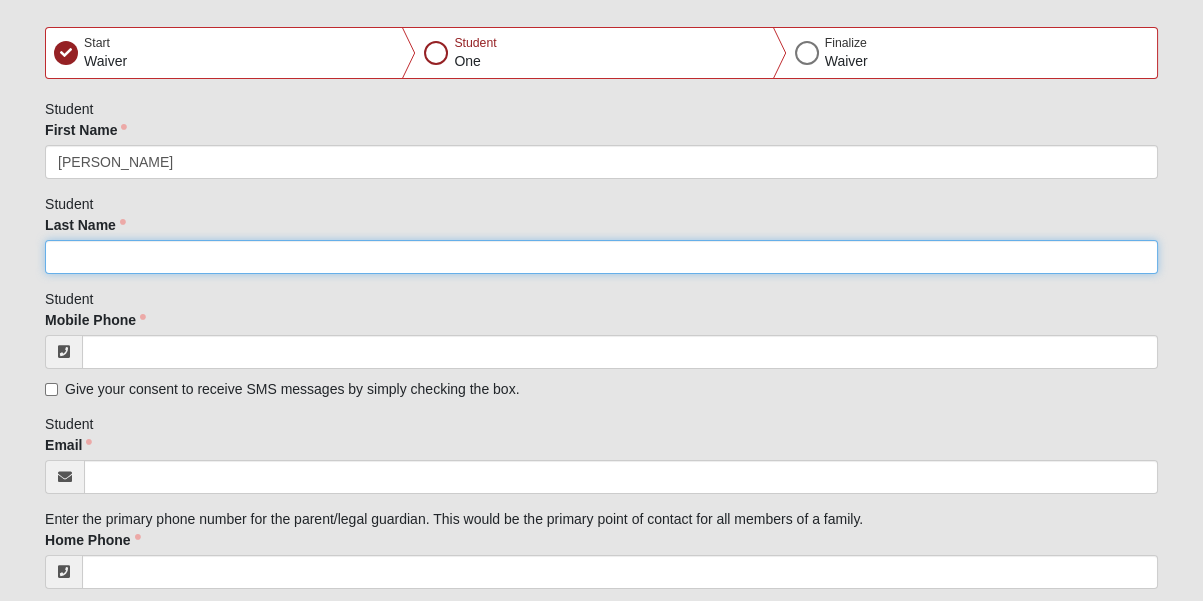 click on "Last Name" 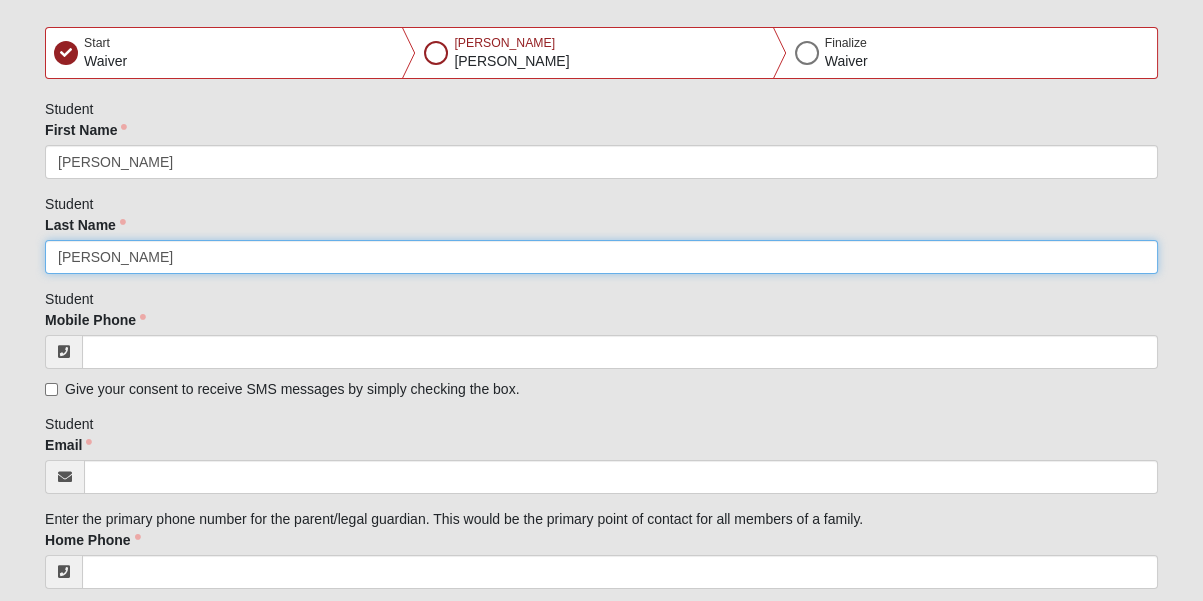 type on "[PERSON_NAME]" 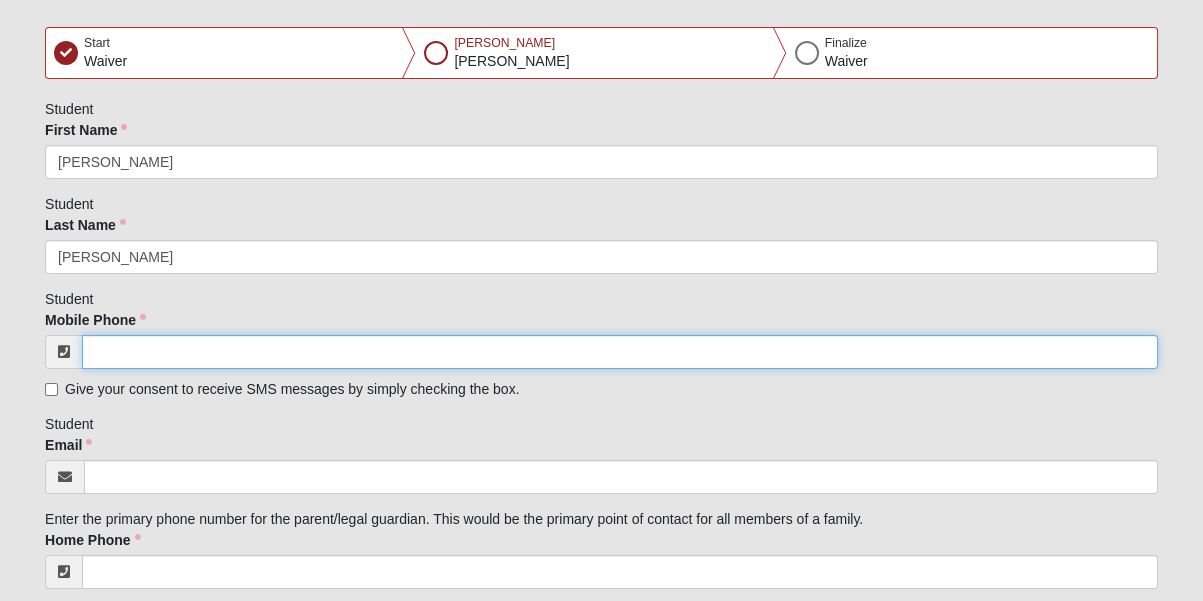 click on "Mobile Phone" at bounding box center (620, 352) 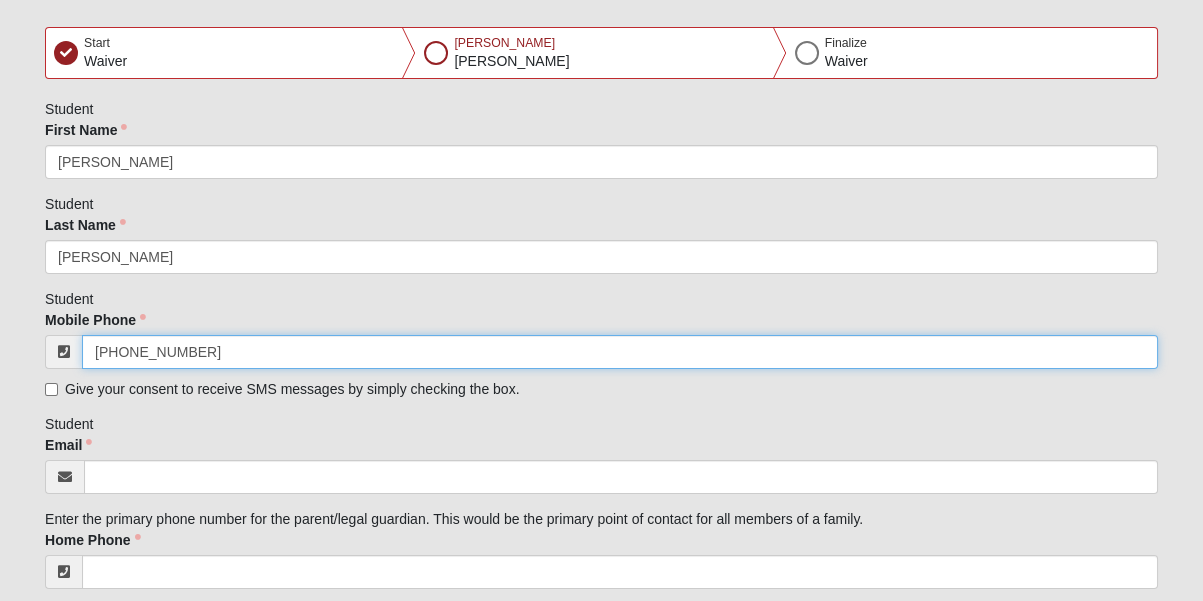 type on "[PHONE_NUMBER]" 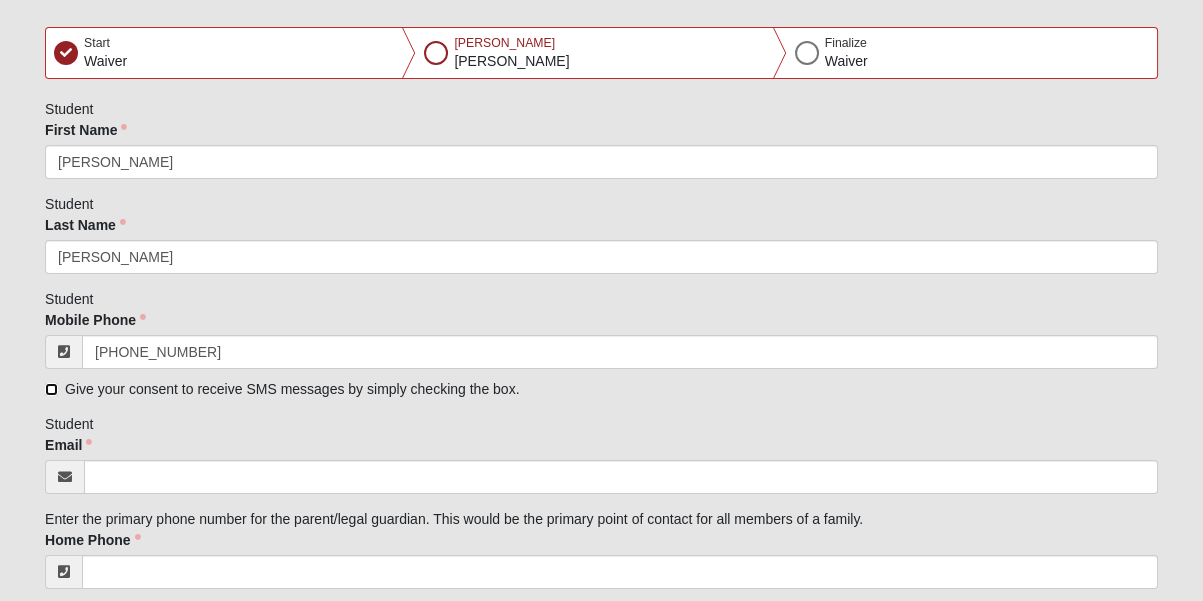 click on "Give your consent to receive SMS messages by simply checking the box." at bounding box center [51, 389] 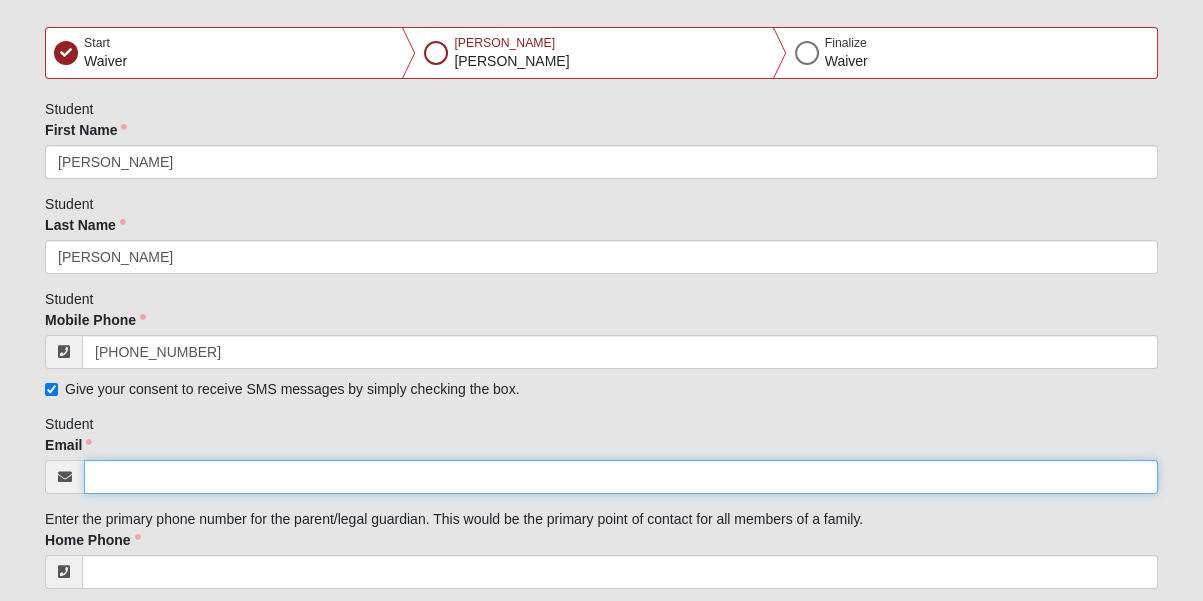 click on "Email" at bounding box center (621, 477) 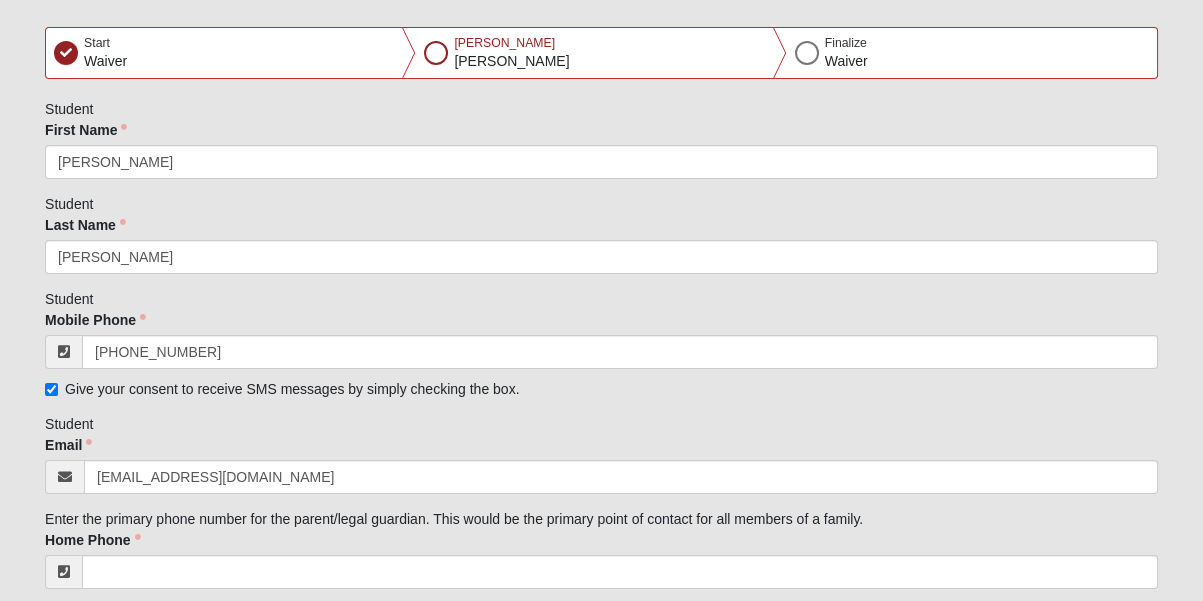 select on "8" 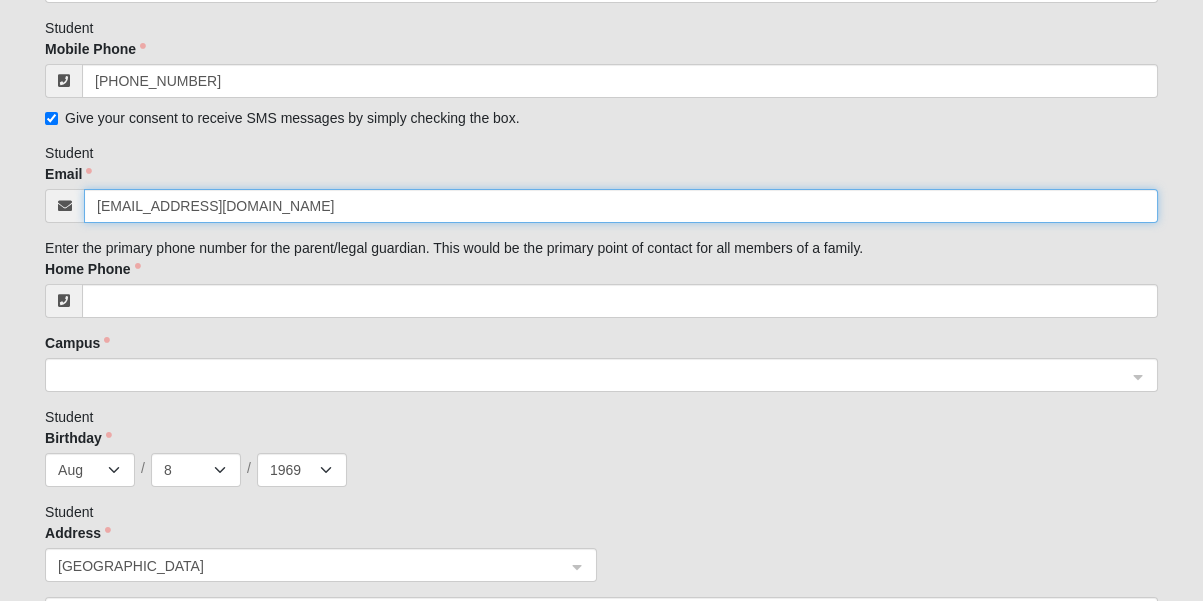 scroll, scrollTop: 545, scrollLeft: 0, axis: vertical 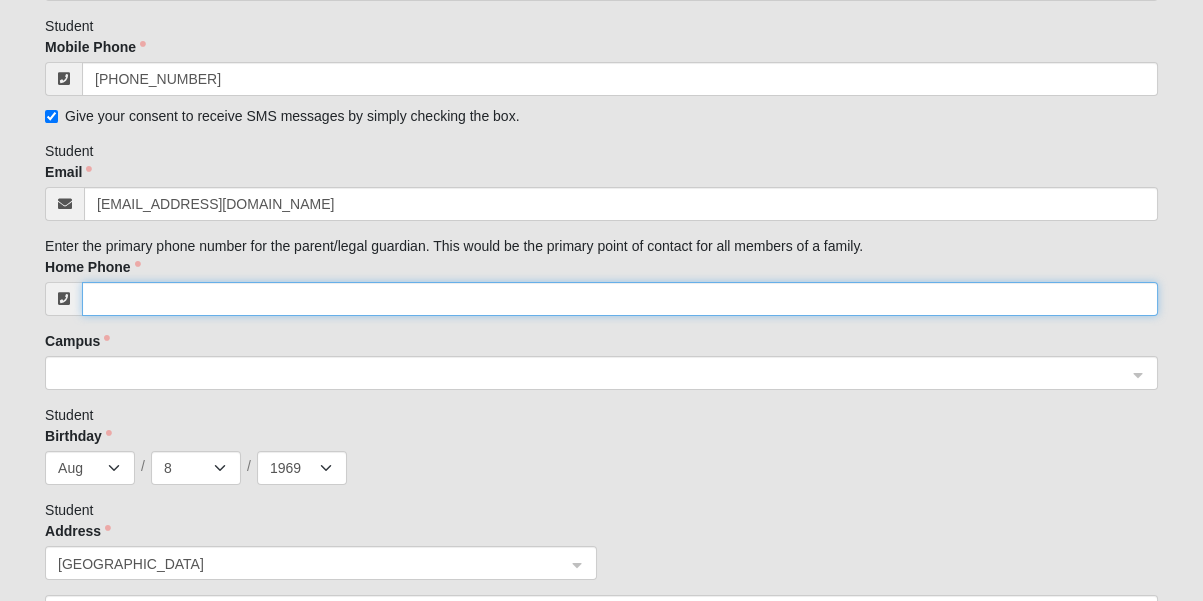click on "Home Phone" at bounding box center [620, 299] 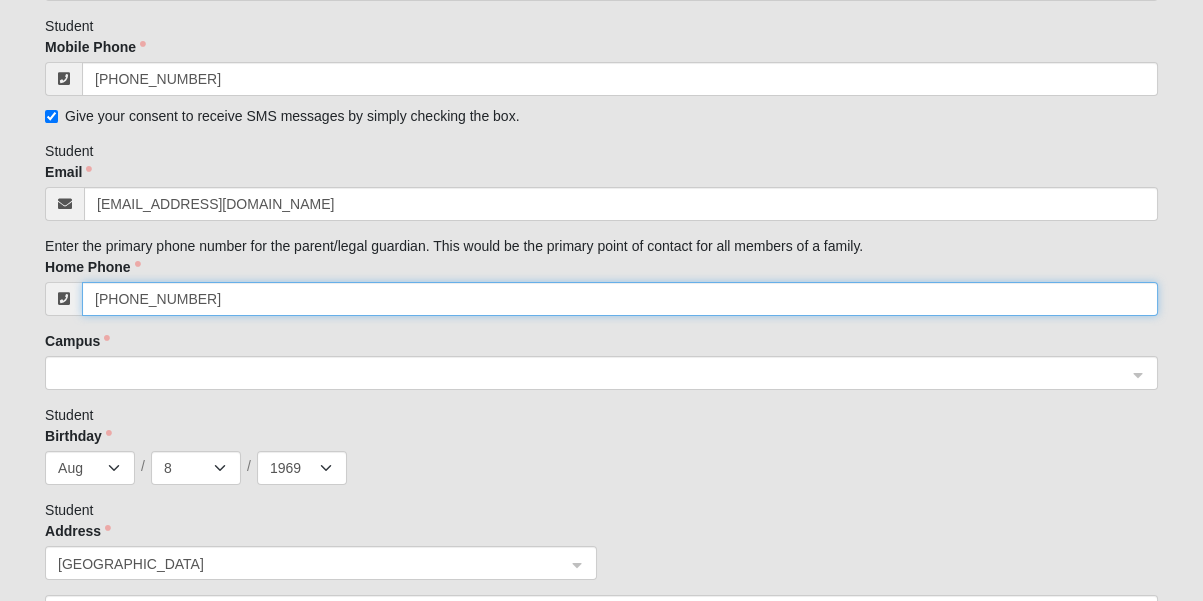 click 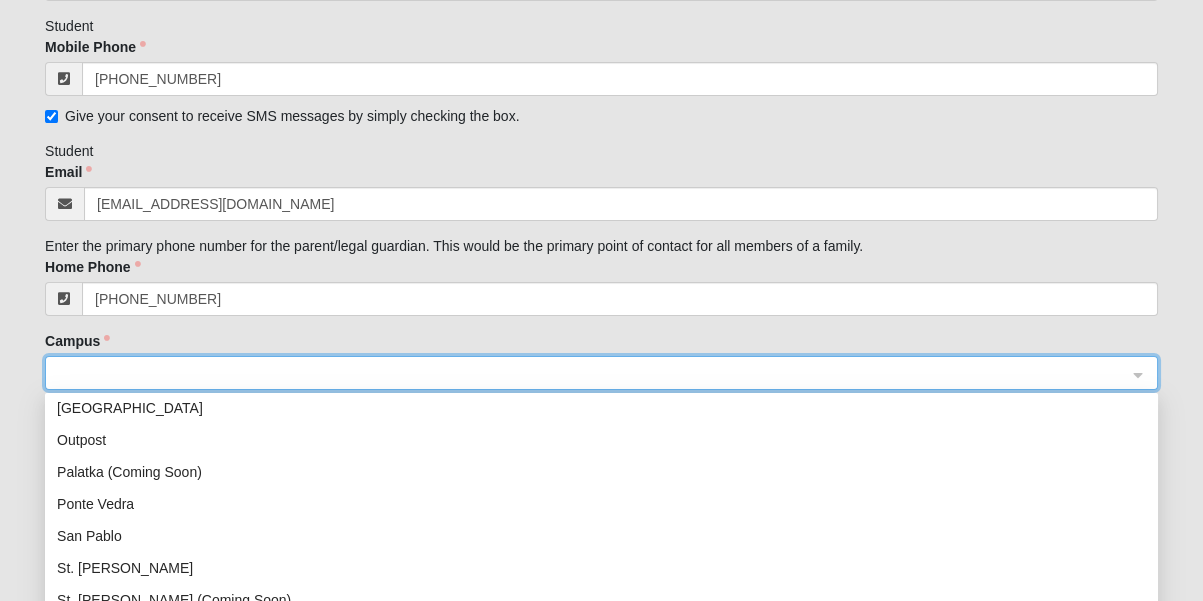 scroll, scrollTop: 256, scrollLeft: 0, axis: vertical 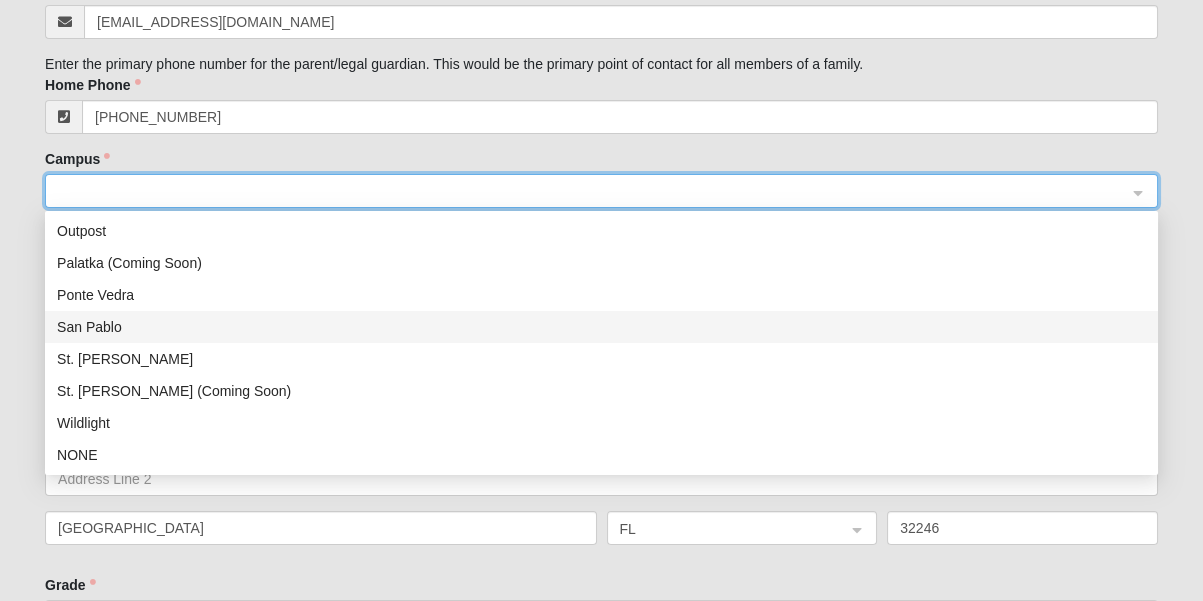 click on "San Pablo" at bounding box center (601, 327) 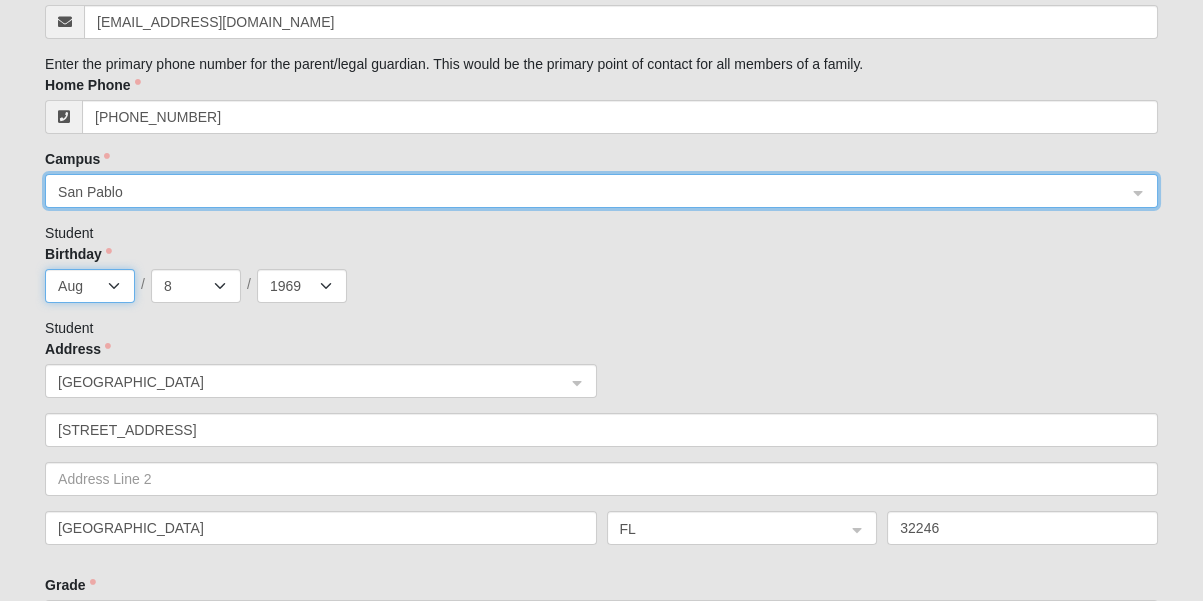 click on "Jan Feb Mar Apr May Jun [DATE] Aug Sep Oct Nov Dec" at bounding box center [90, 286] 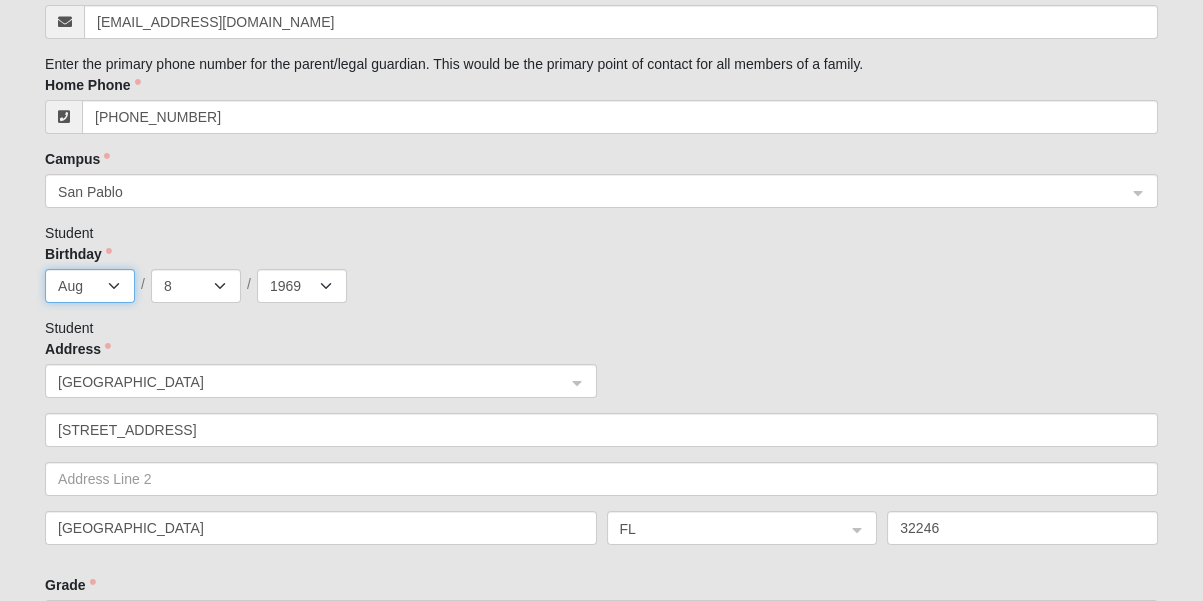 select on "4" 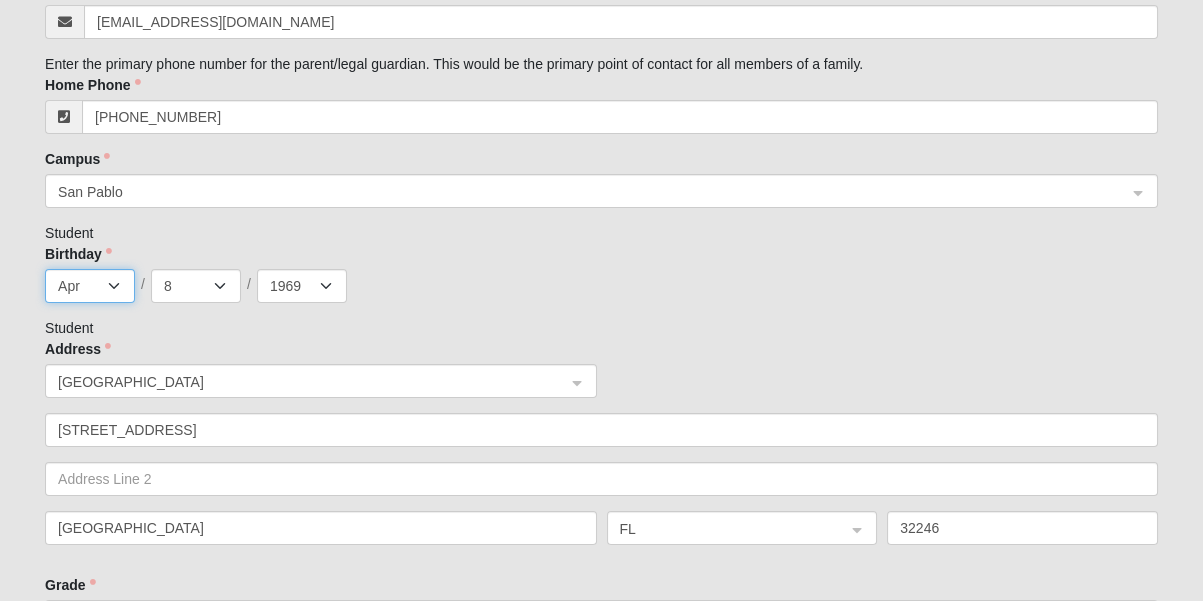click on "Jan Feb Mar Apr May Jun [DATE] Aug Sep Oct Nov Dec" at bounding box center (90, 286) 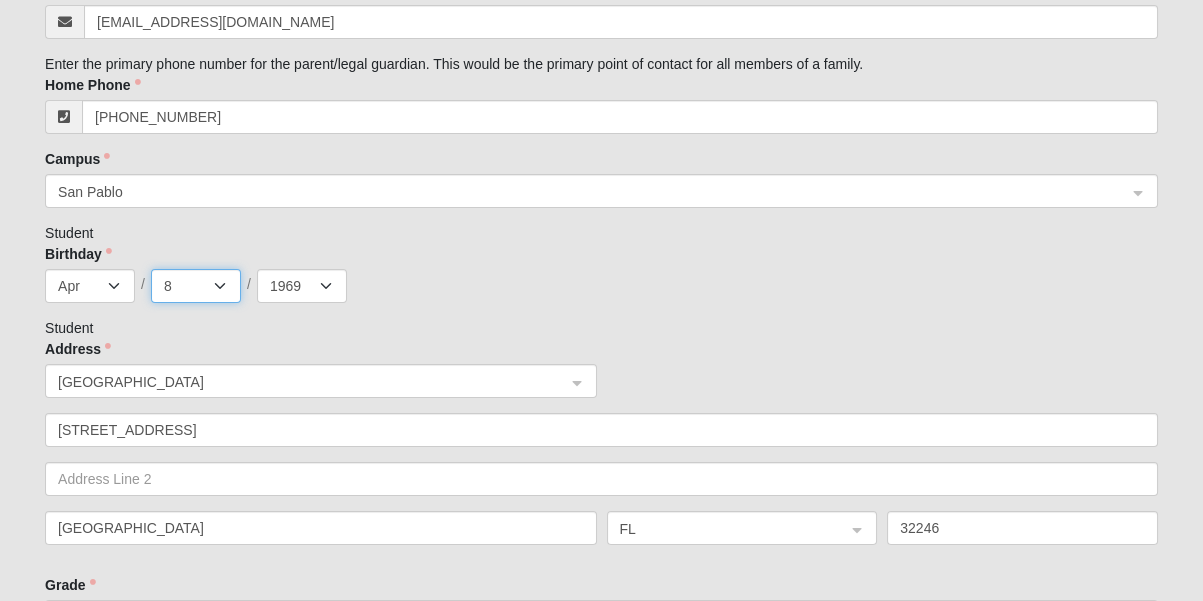 click on "1 2 3 4 5 6 7 8 9 10 11 12 13 14 15 16 17 18 19 20 21 22 23 24 25 26 27 28 29 30" at bounding box center (196, 286) 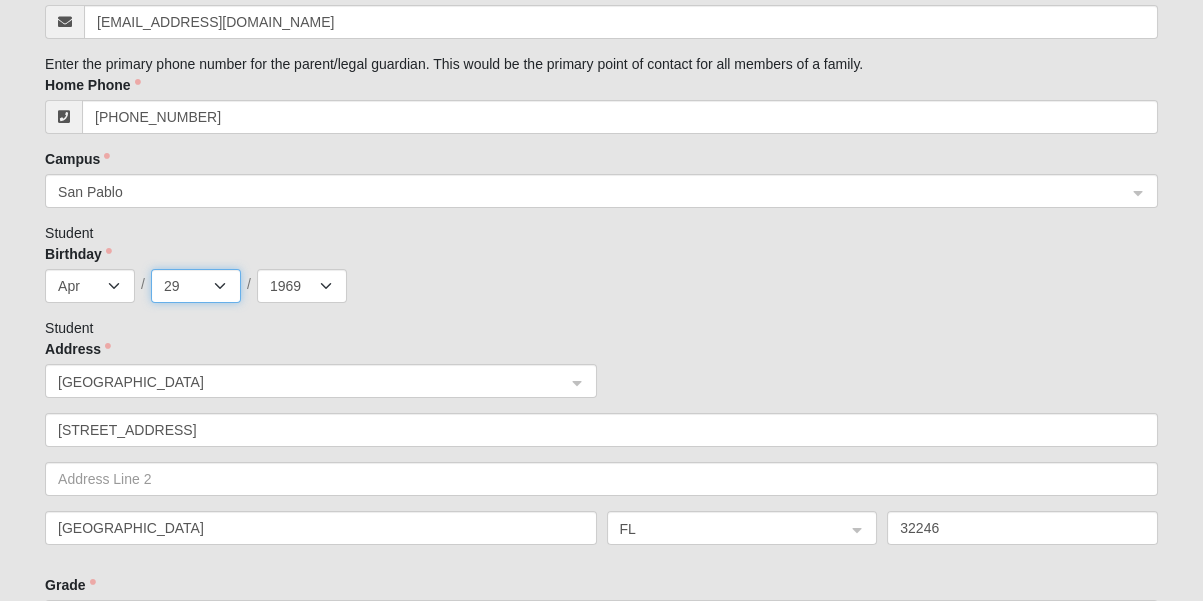 click on "1 2 3 4 5 6 7 8 9 10 11 12 13 14 15 16 17 18 19 20 21 22 23 24 25 26 27 28 29 30" at bounding box center (196, 286) 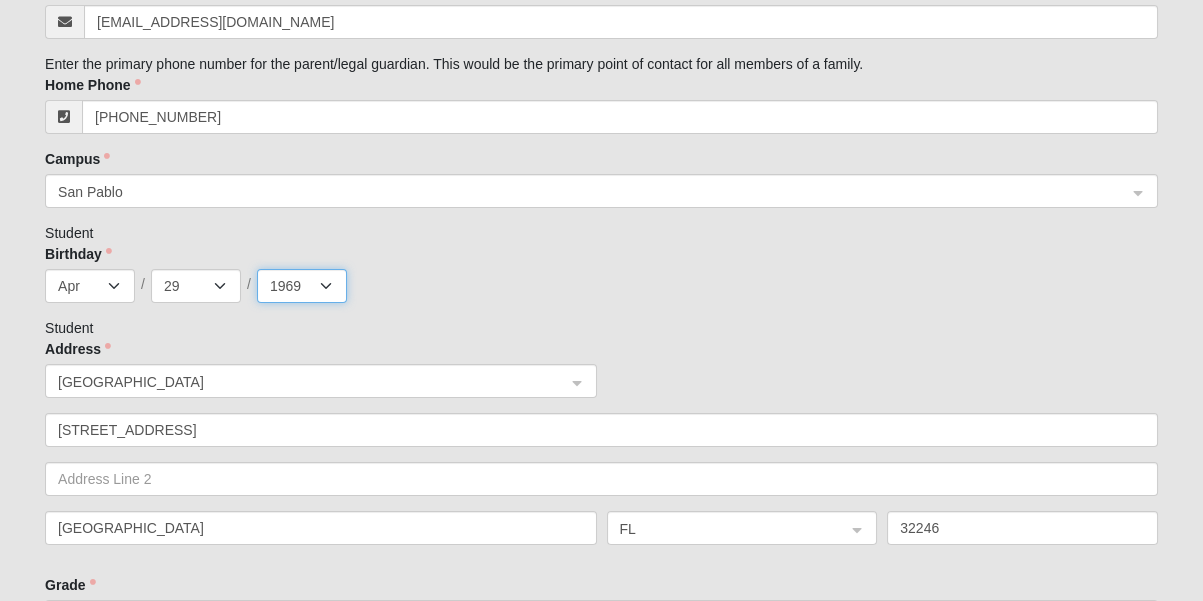 click on "2025 2024 2023 2022 2021 2020 2019 2018 2017 2016 2015 2014 2013 2012 2011 2010 2009 2008 2007 2006 2005 2004 2003 2002 2001 2000 1999 1998 1997 1996 1995 1994 1993 1992 1991 1990 1989 1988 1987 1986 1985 1984 1983 1982 1981 1980 1979 1978 1977 1976 1975 1974 1973 1972 1971 1970 1969 1968 1967 1966 1965 1964 1963 1962 1961 1960 1959 1958 1957 1956 1955 1954 1953 1952 1951 1950 1949 1948 1947 1946 1945 1944 1943 1942 1941 1940 1939 1938 1937 1936 1935 1934 1933 1932 1931 1930 1929 1928 1927 1926 1925 1924 1923 1922 1921 1920 1919 1918 1917 1916 1915 1914 1913 1912 1911 1910 1909 1908 1907 1906 1905 1904 1903 1902 1901 1900" at bounding box center (302, 286) 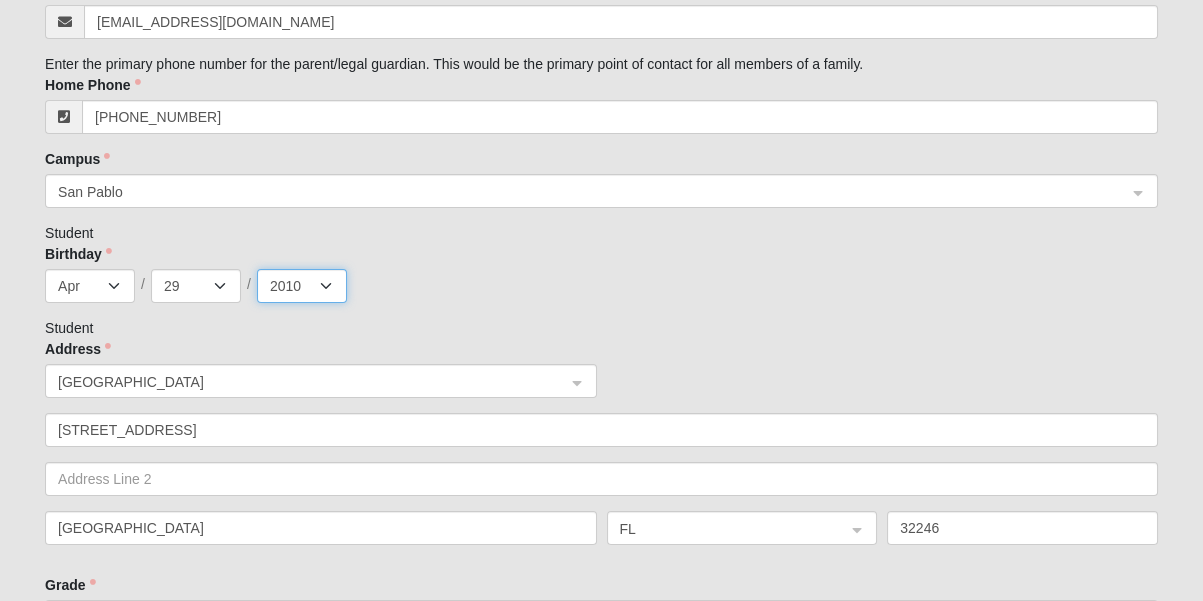 click on "2025 2024 2023 2022 2021 2020 2019 2018 2017 2016 2015 2014 2013 2012 2011 2010 2009 2008 2007 2006 2005 2004 2003 2002 2001 2000 1999 1998 1997 1996 1995 1994 1993 1992 1991 1990 1989 1988 1987 1986 1985 1984 1983 1982 1981 1980 1979 1978 1977 1976 1975 1974 1973 1972 1971 1970 1969 1968 1967 1966 1965 1964 1963 1962 1961 1960 1959 1958 1957 1956 1955 1954 1953 1952 1951 1950 1949 1948 1947 1946 1945 1944 1943 1942 1941 1940 1939 1938 1937 1936 1935 1934 1933 1932 1931 1930 1929 1928 1927 1926 1925 1924 1923 1922 1921 1920 1919 1918 1917 1916 1915 1914 1913 1912 1911 1910 1909 1908 1907 1906 1905 1904 1903 1902 1901 1900" at bounding box center (302, 286) 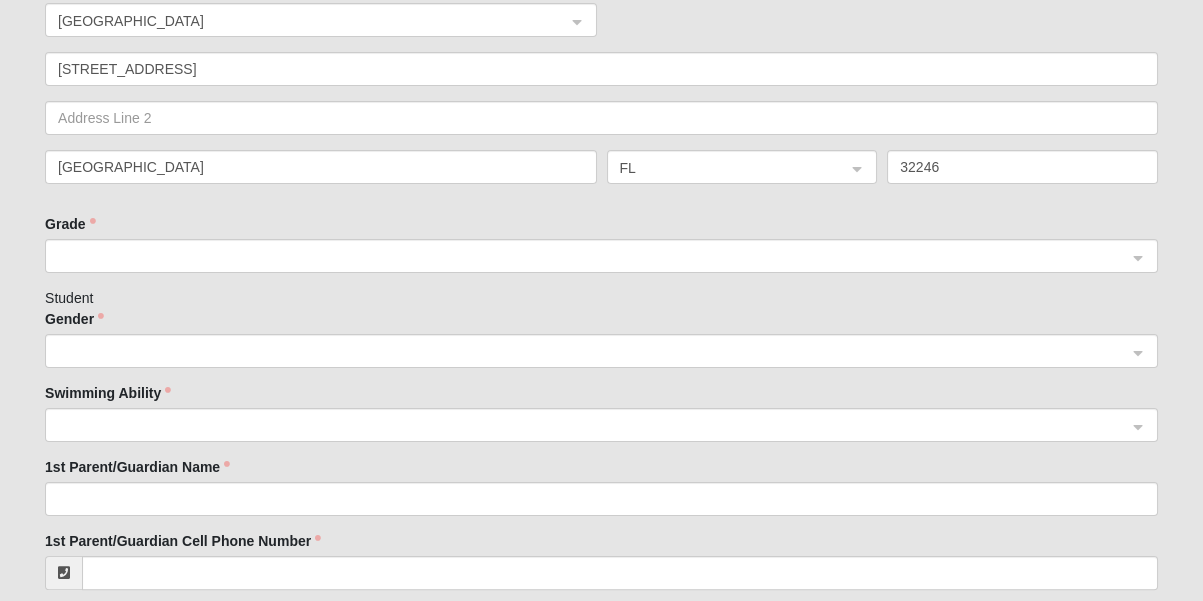 scroll, scrollTop: 1090, scrollLeft: 0, axis: vertical 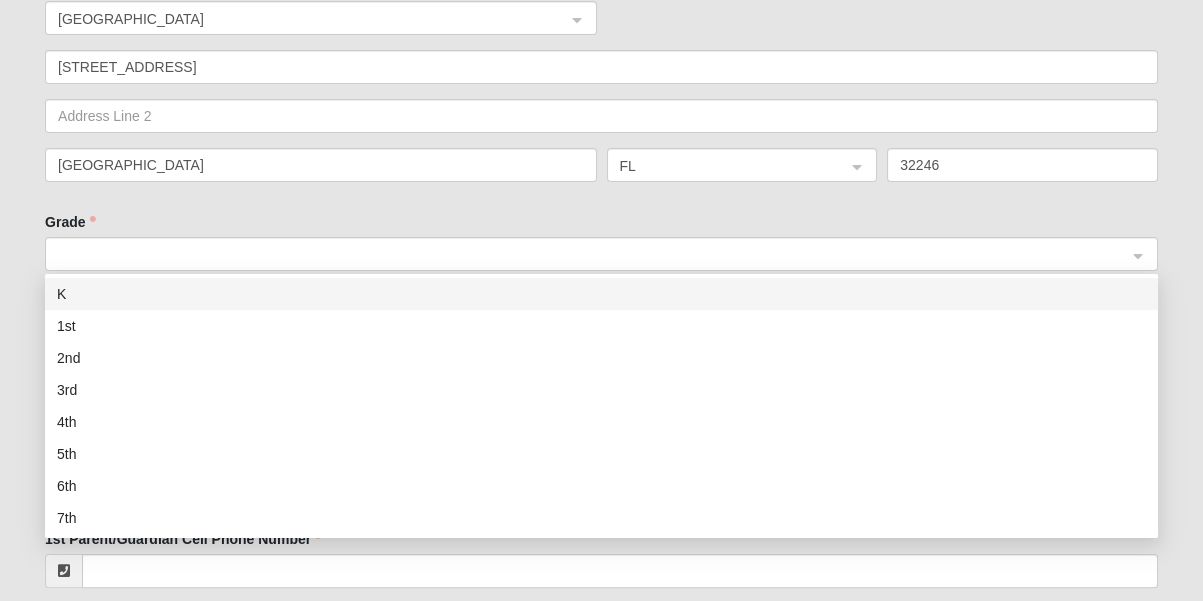 click 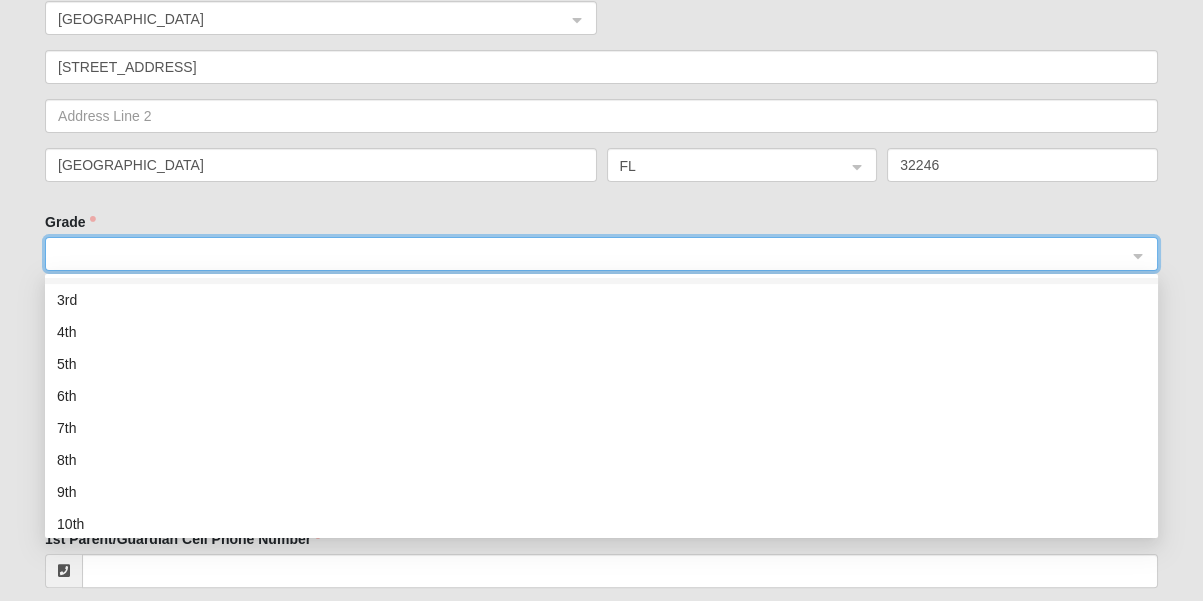 scroll, scrollTop: 160, scrollLeft: 0, axis: vertical 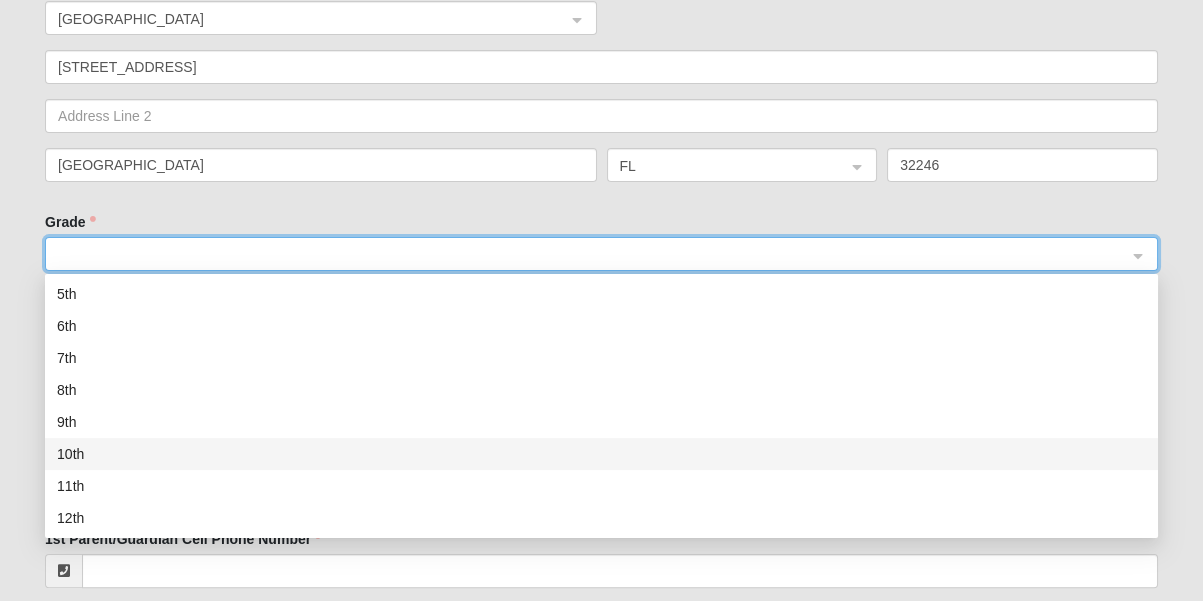 click on "10th" at bounding box center (601, 454) 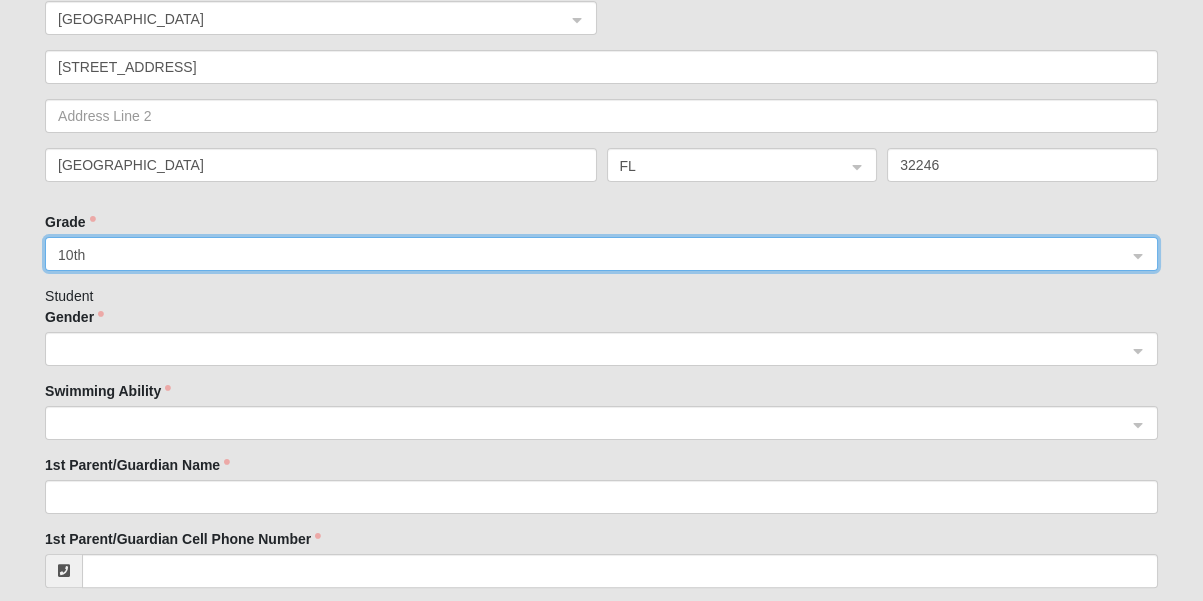 click 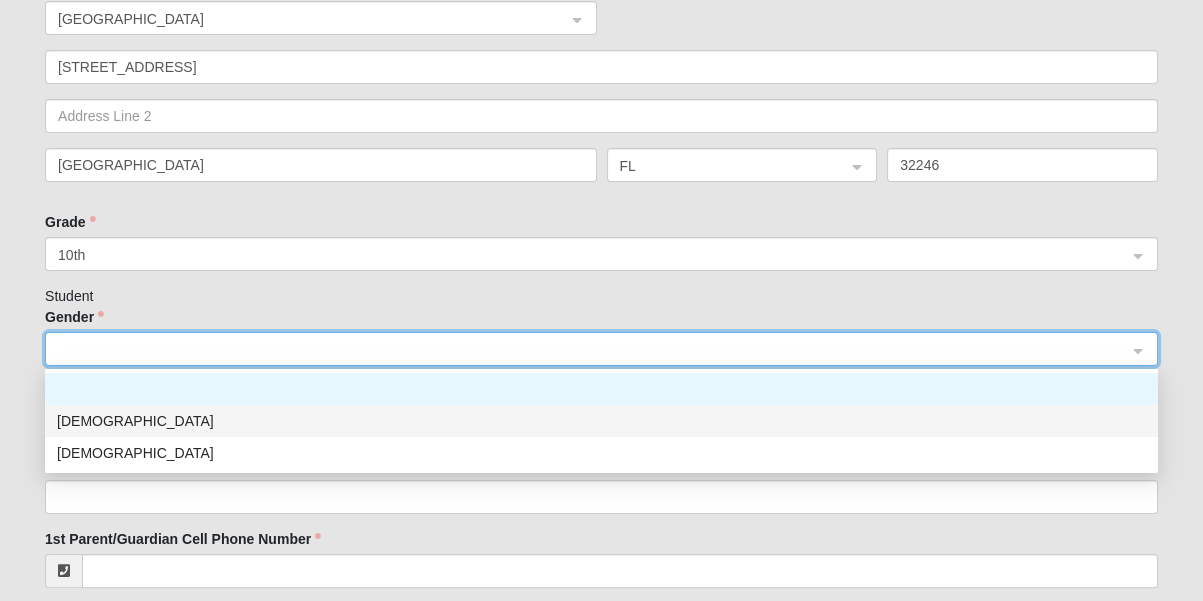 click on "[DEMOGRAPHIC_DATA]" 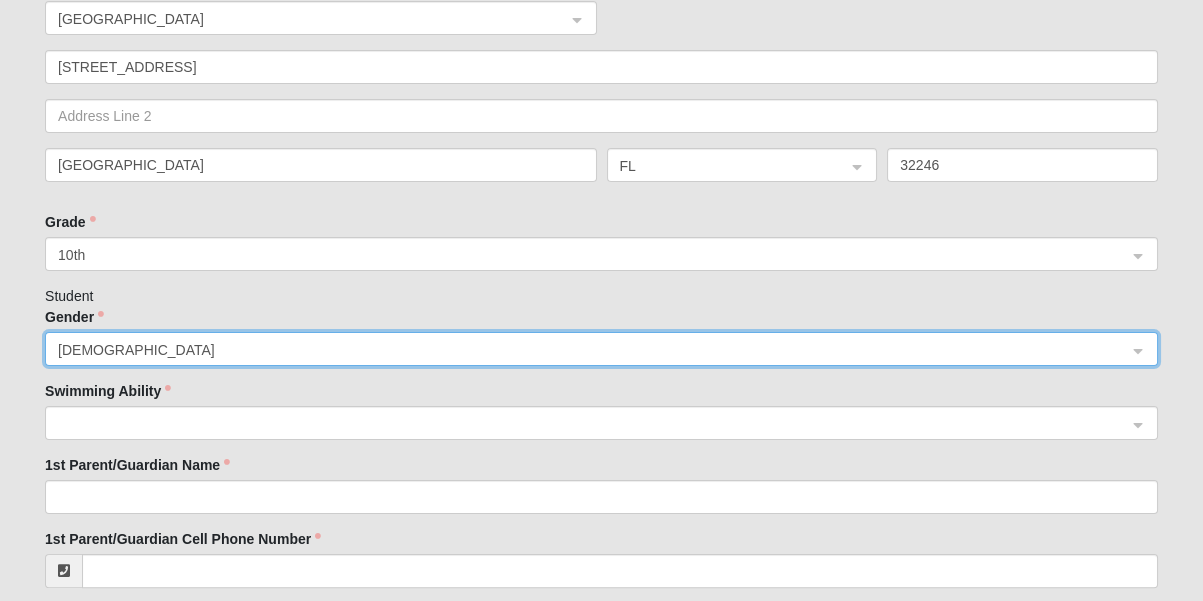 click 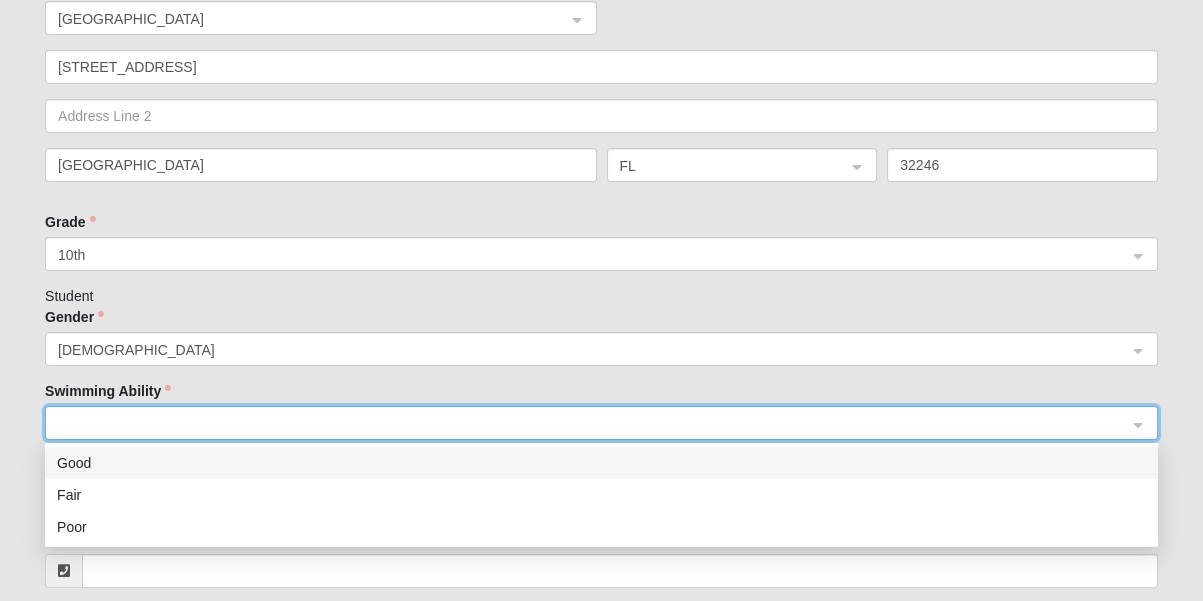 click on "Good" at bounding box center (601, 463) 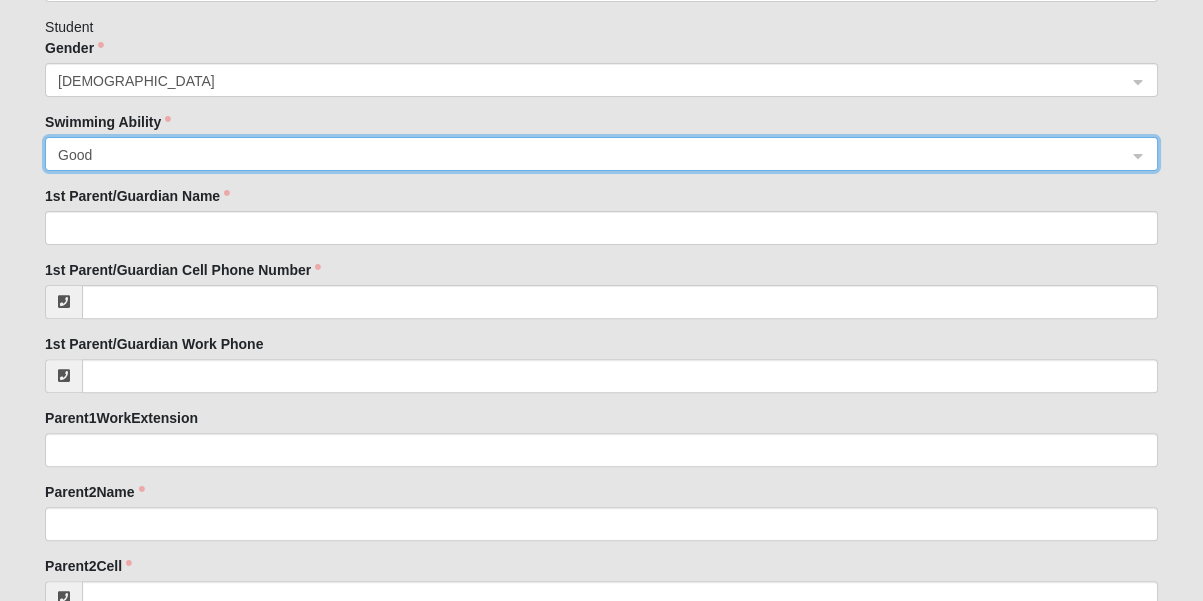 scroll, scrollTop: 1363, scrollLeft: 0, axis: vertical 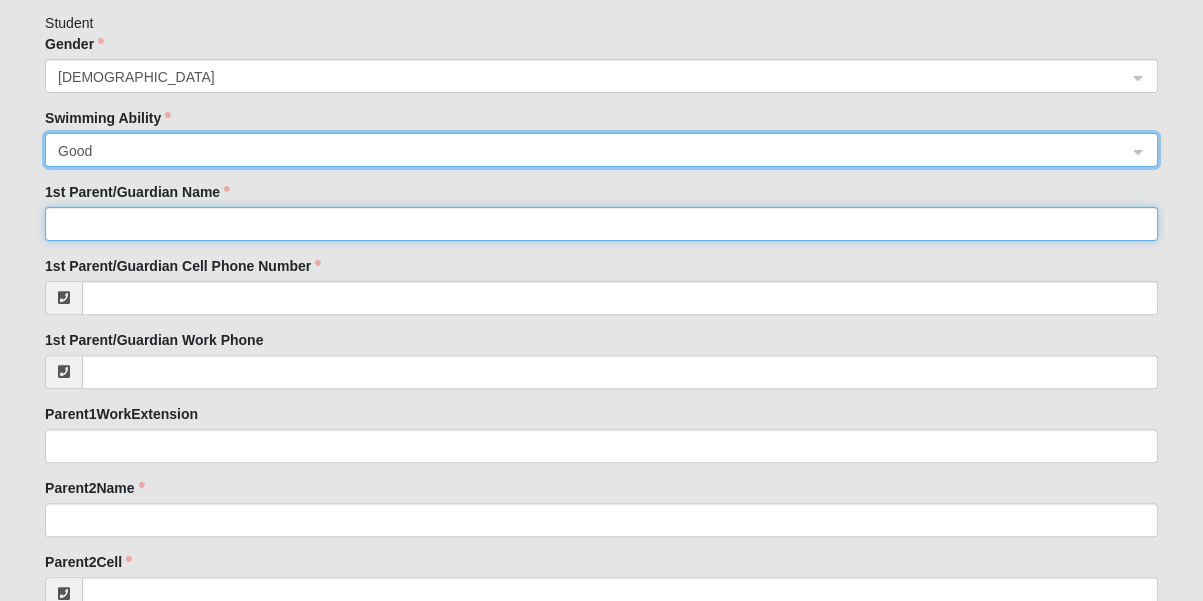 click on "1st Parent/Guardian Name" 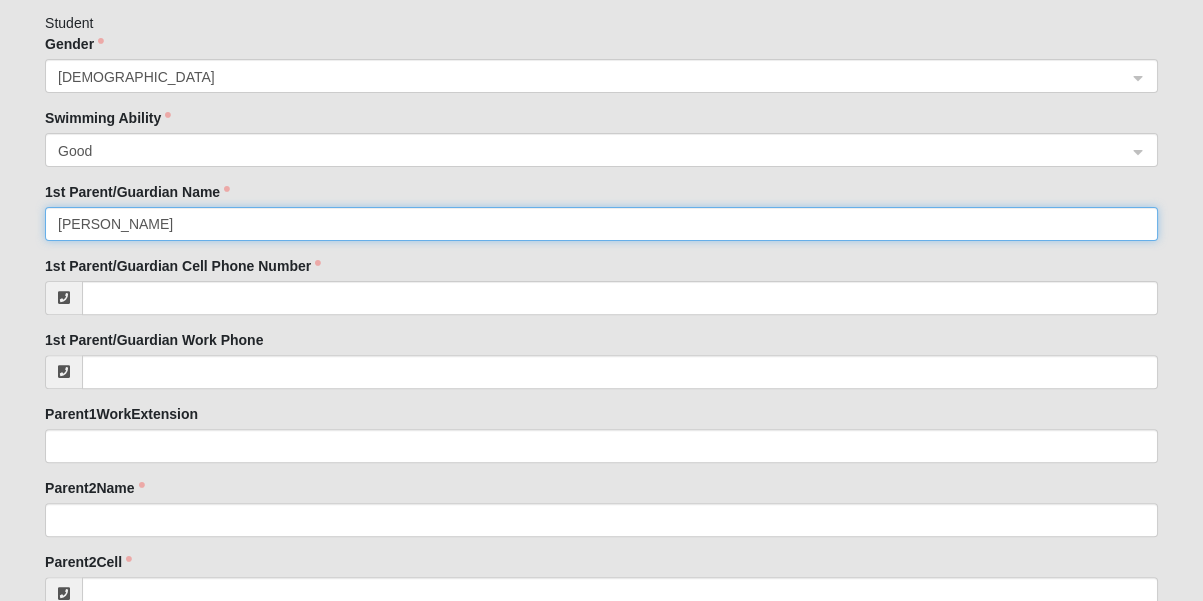 type on "[PERSON_NAME]" 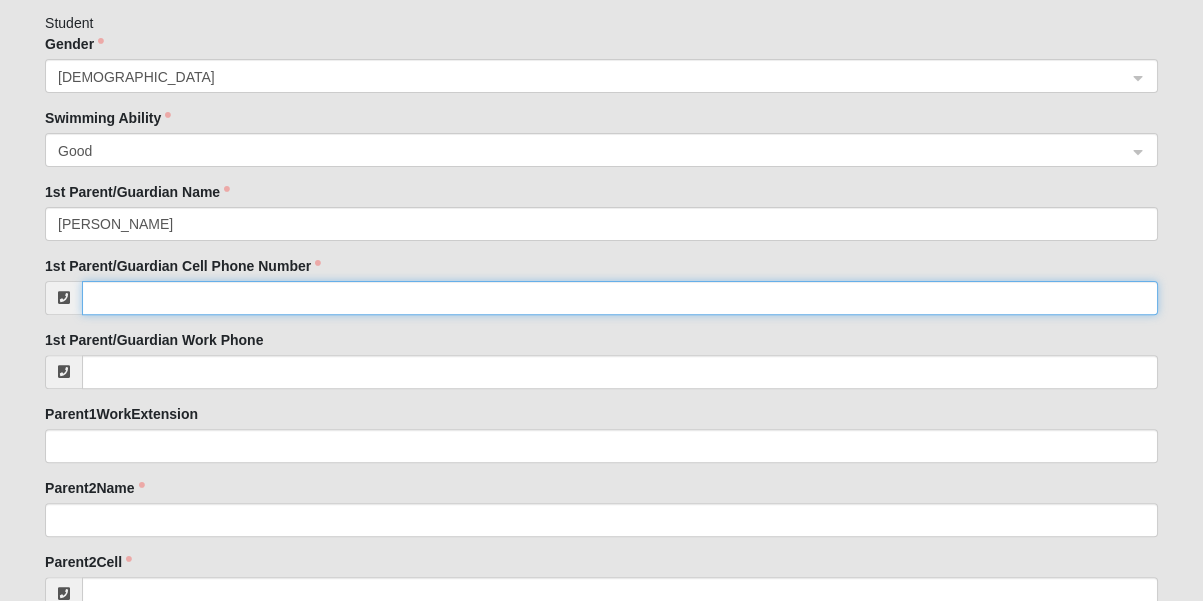 click on "1st Parent/Guardian Cell Phone Number" at bounding box center [620, 298] 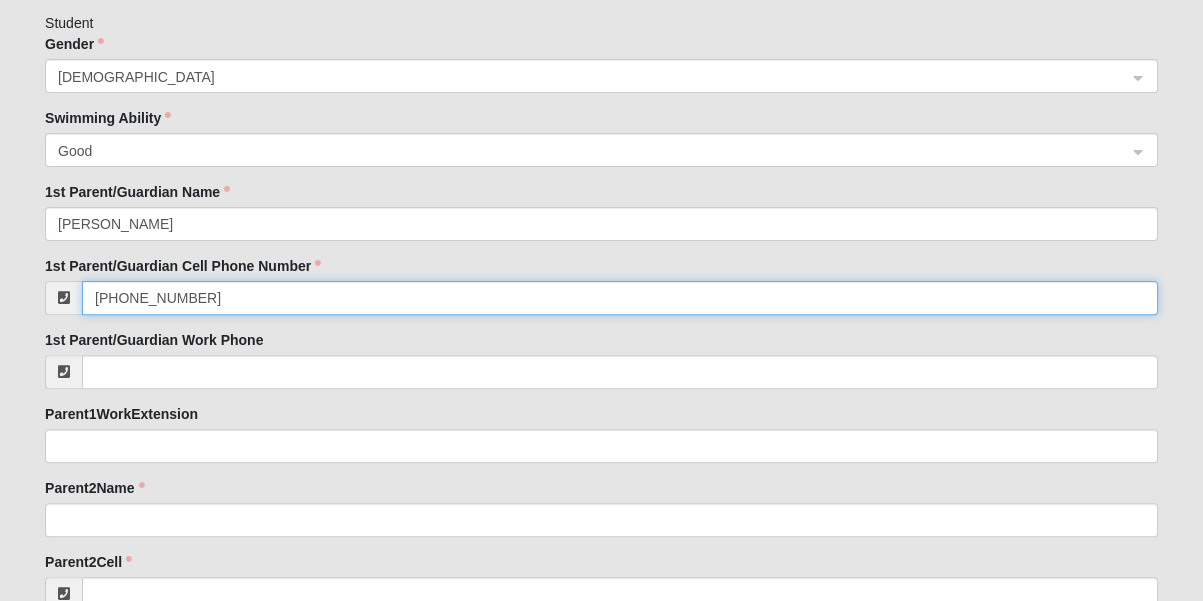 type on "[PHONE_NUMBER]" 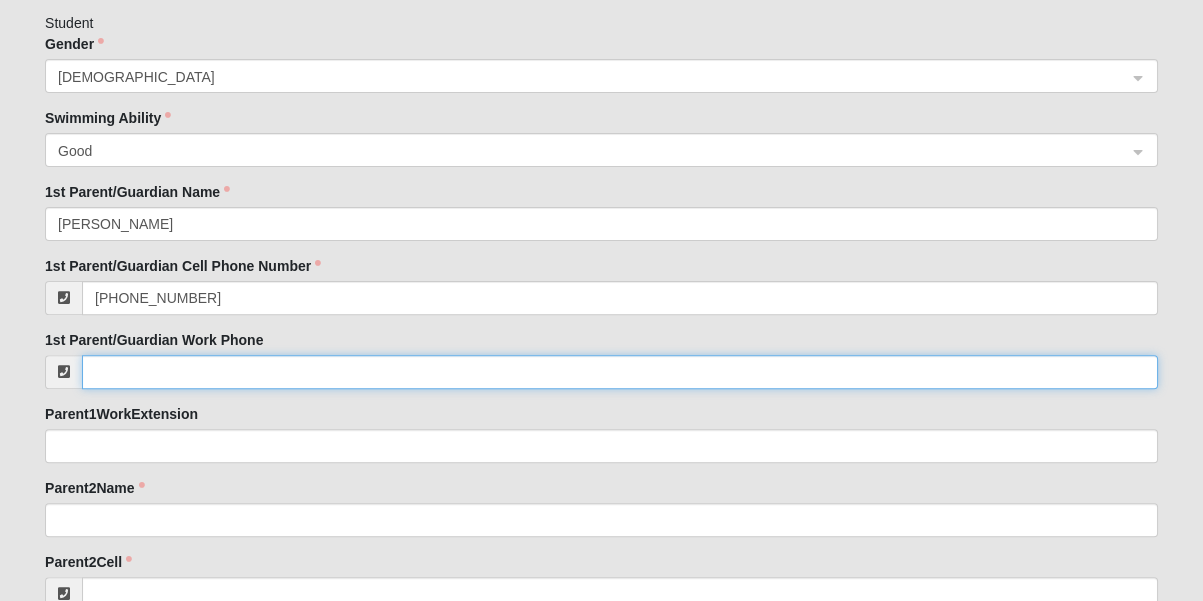 click on "1st Parent/Guardian Work Phone" at bounding box center (620, 372) 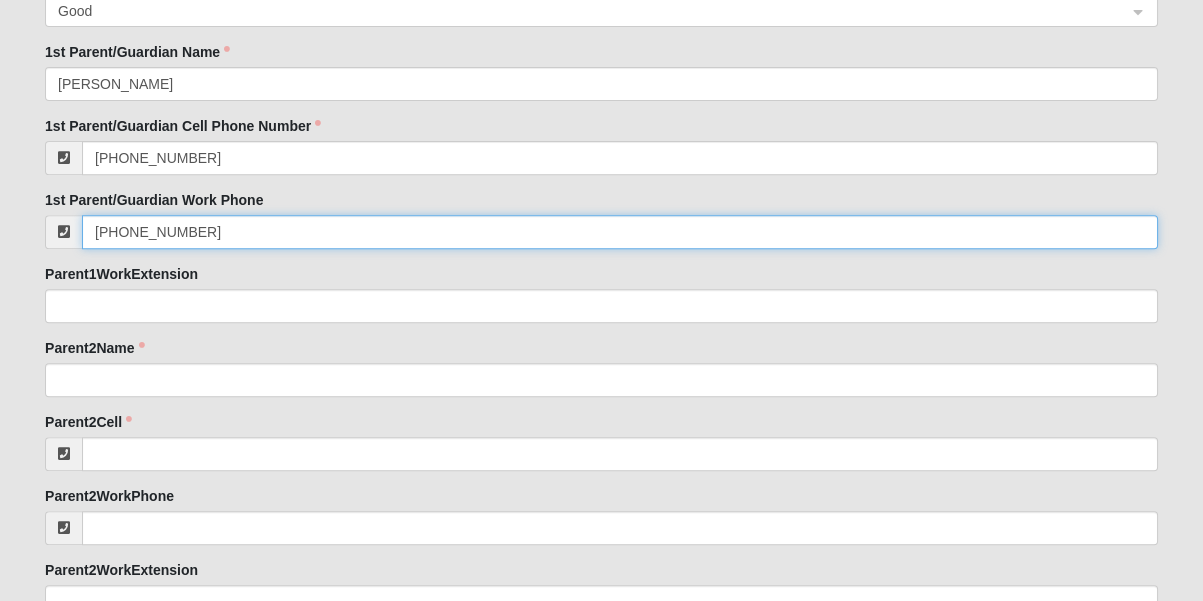 scroll, scrollTop: 1545, scrollLeft: 0, axis: vertical 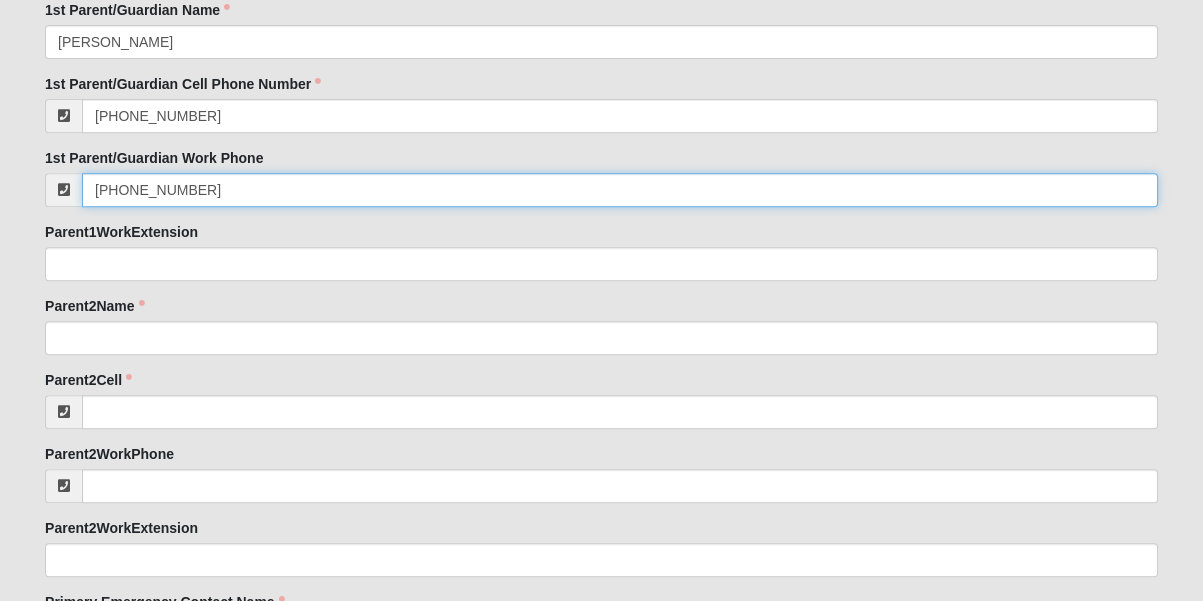 type on "[PHONE_NUMBER]" 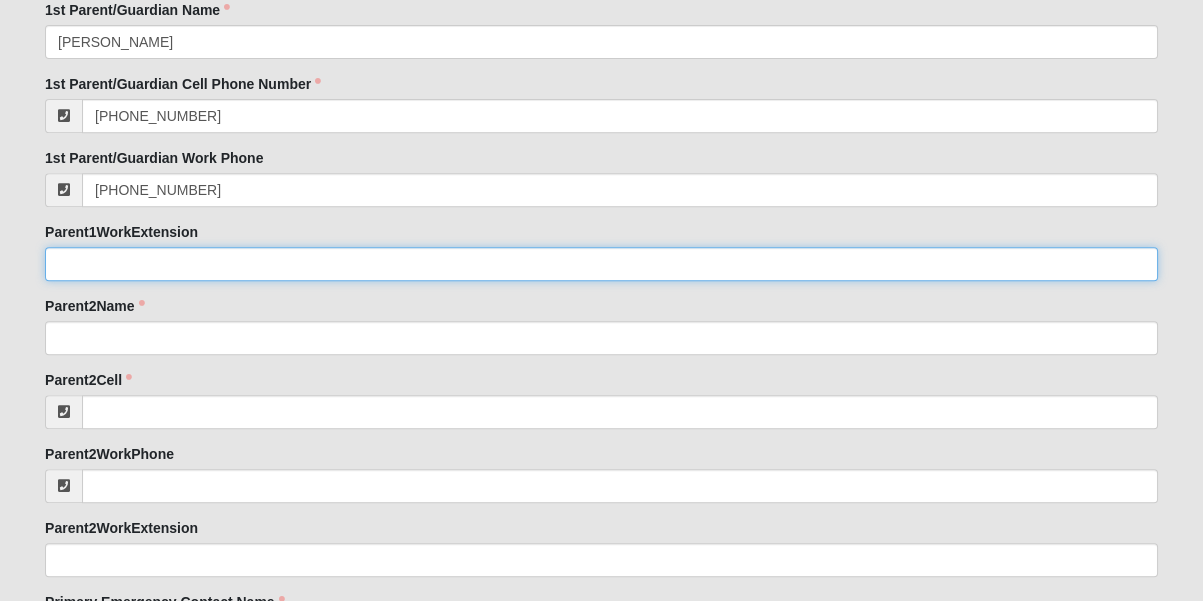 click on "Parent1WorkExtension" 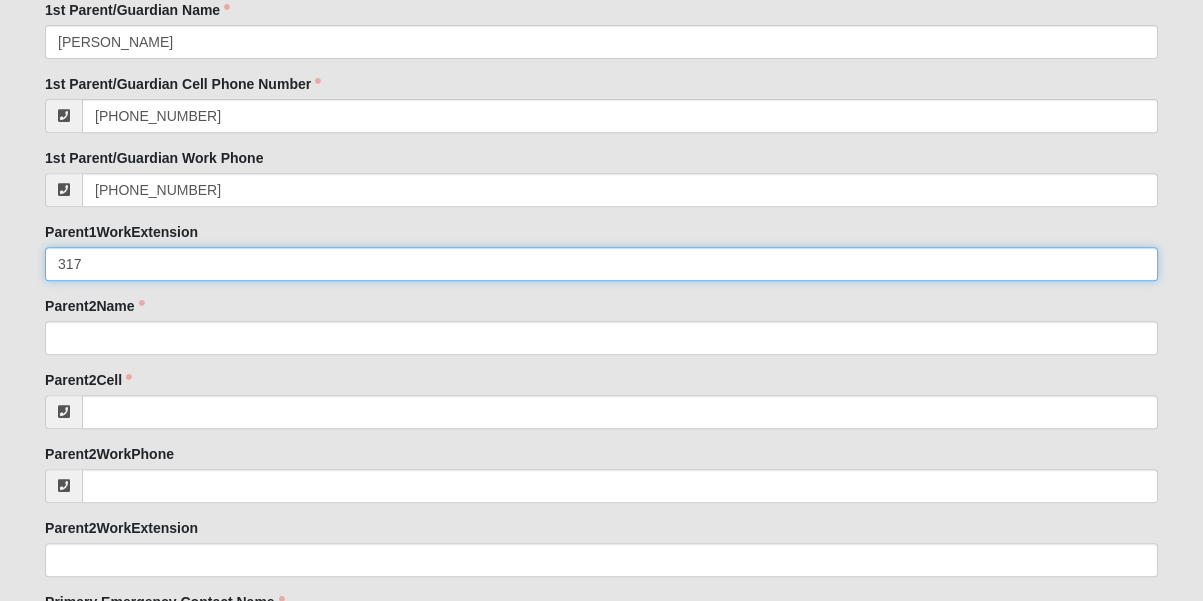 type on "317" 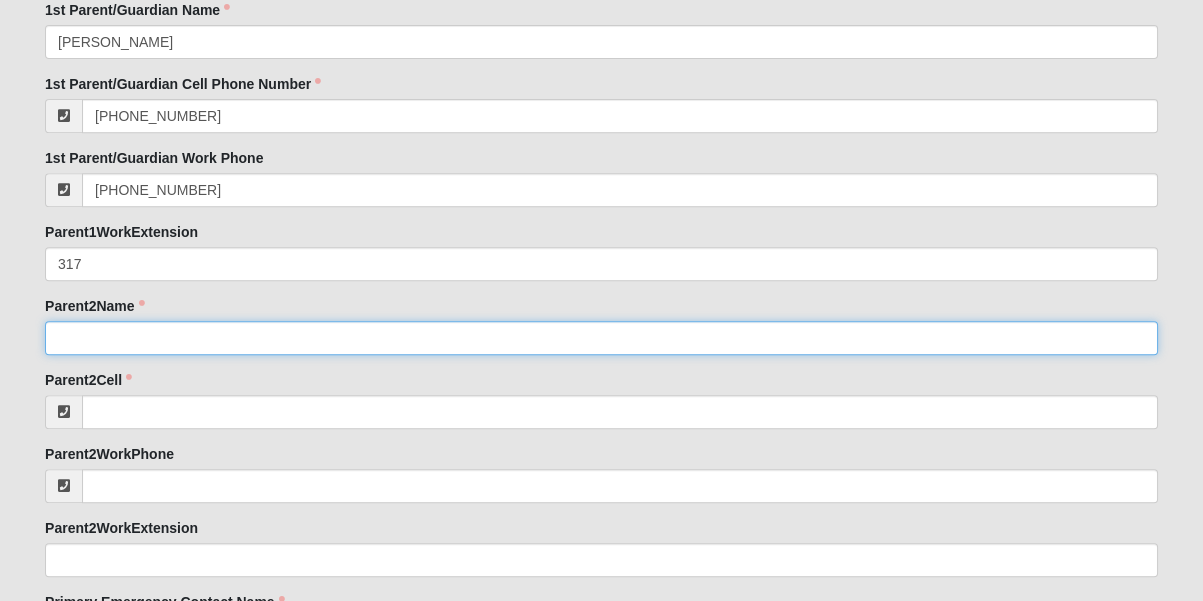 click on "Parent2Name" 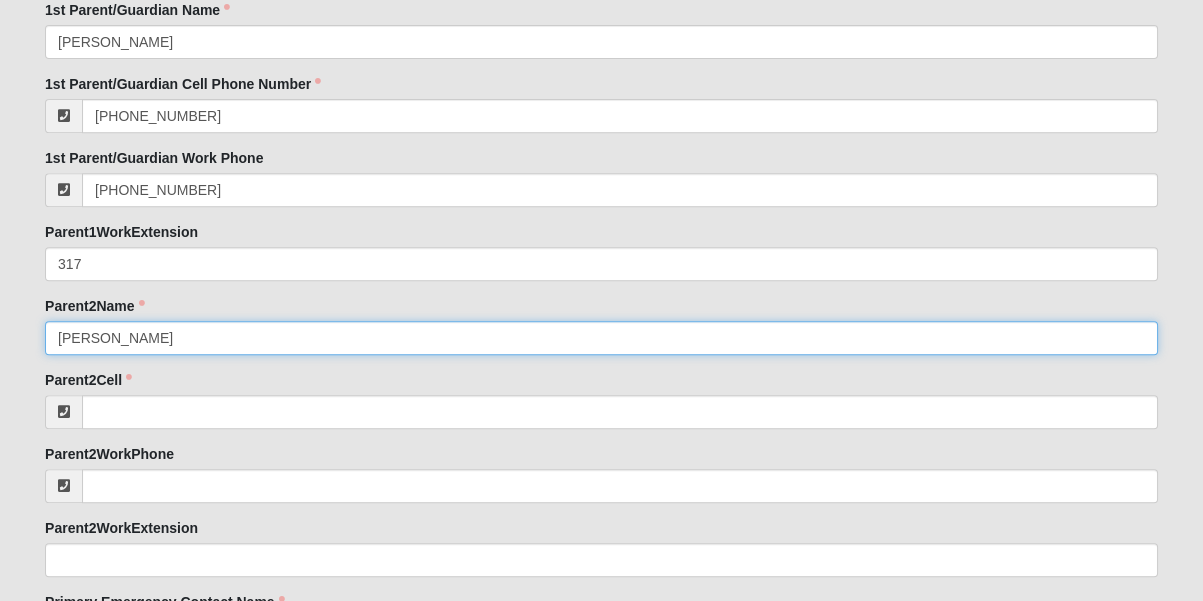 type on "[PERSON_NAME]" 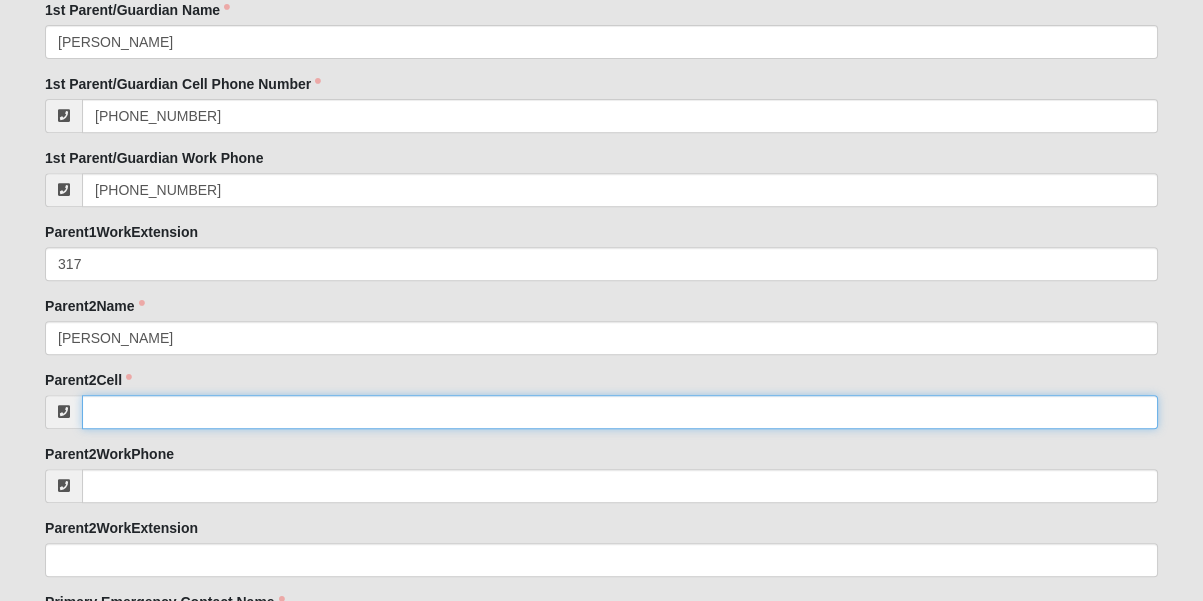 click on "Parent2Cell" at bounding box center (620, 412) 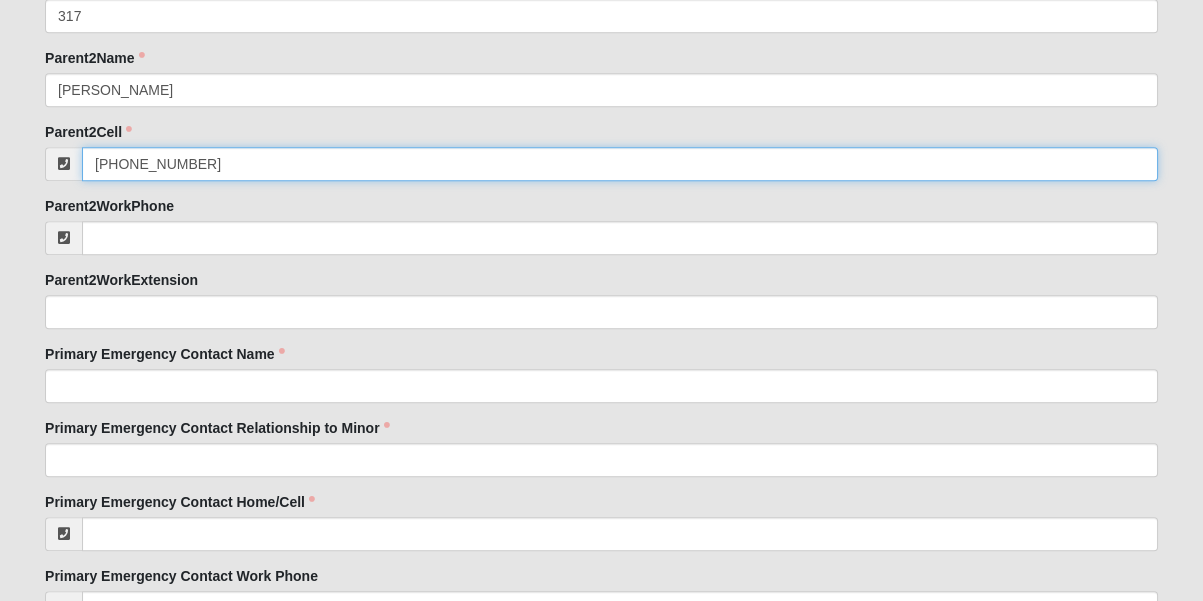 scroll, scrollTop: 1818, scrollLeft: 0, axis: vertical 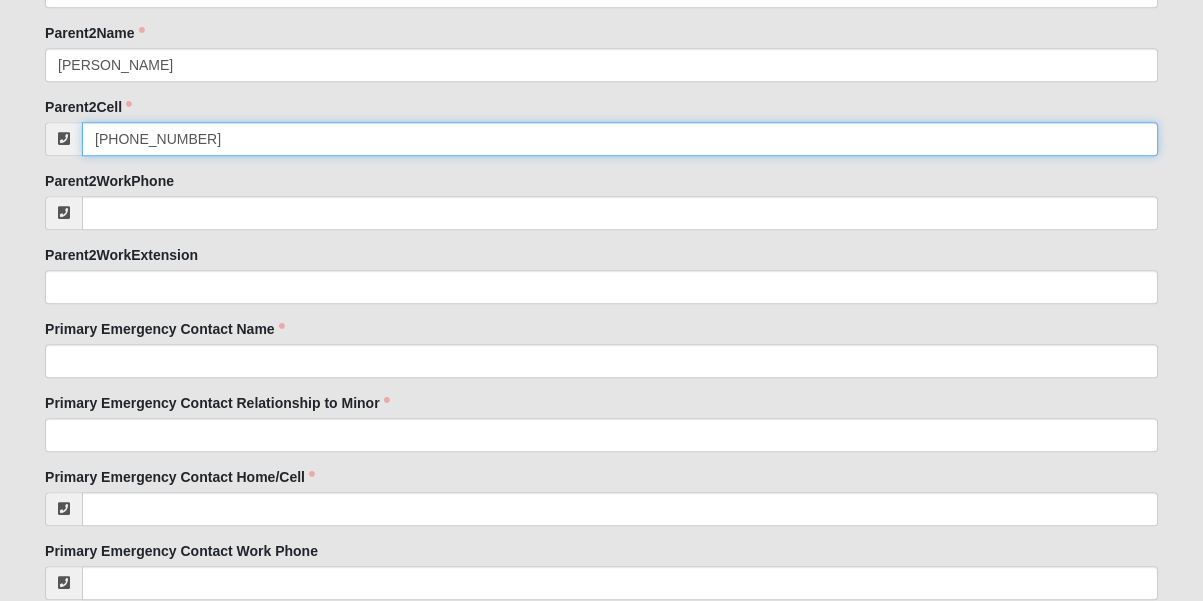 type on "[PHONE_NUMBER]" 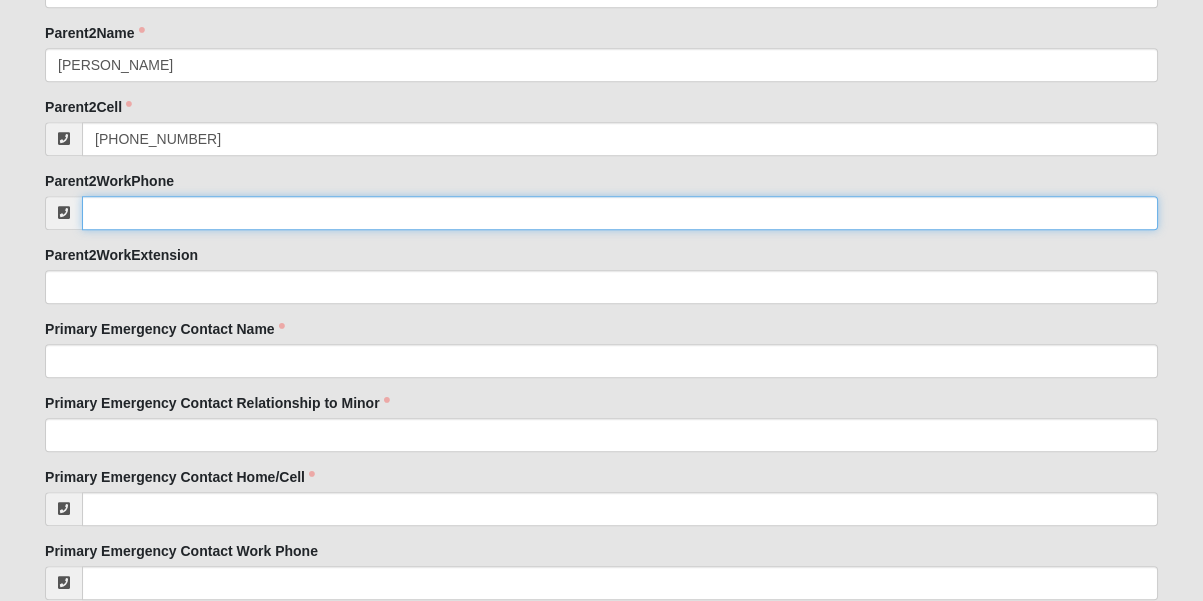 click on "Parent2WorkPhone" at bounding box center (620, 213) 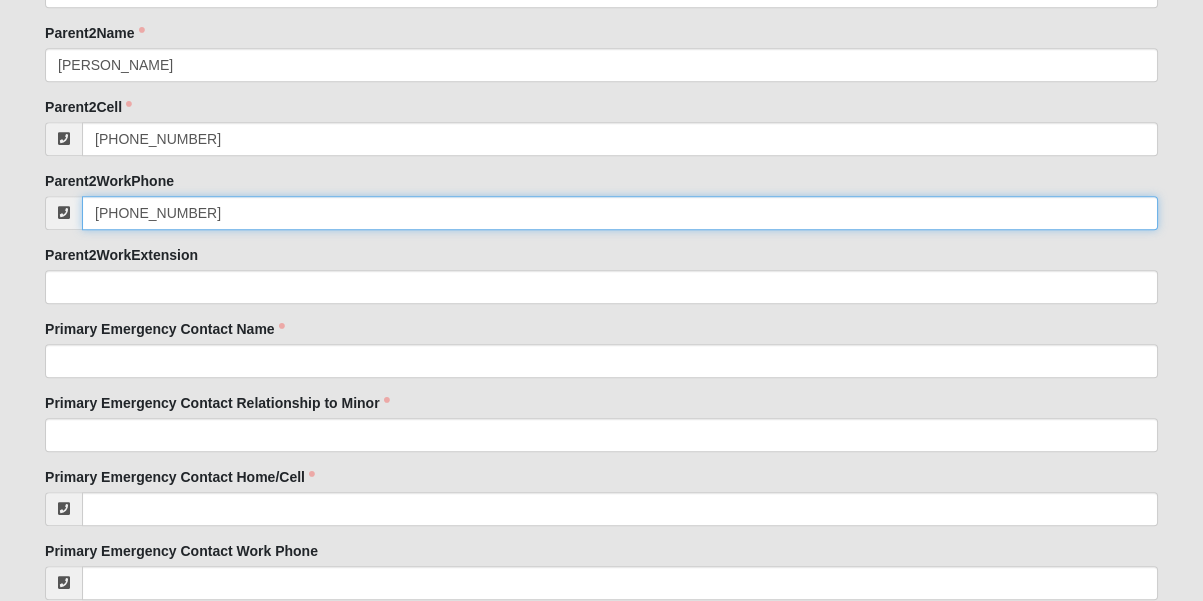 type on "[PHONE_NUMBER]" 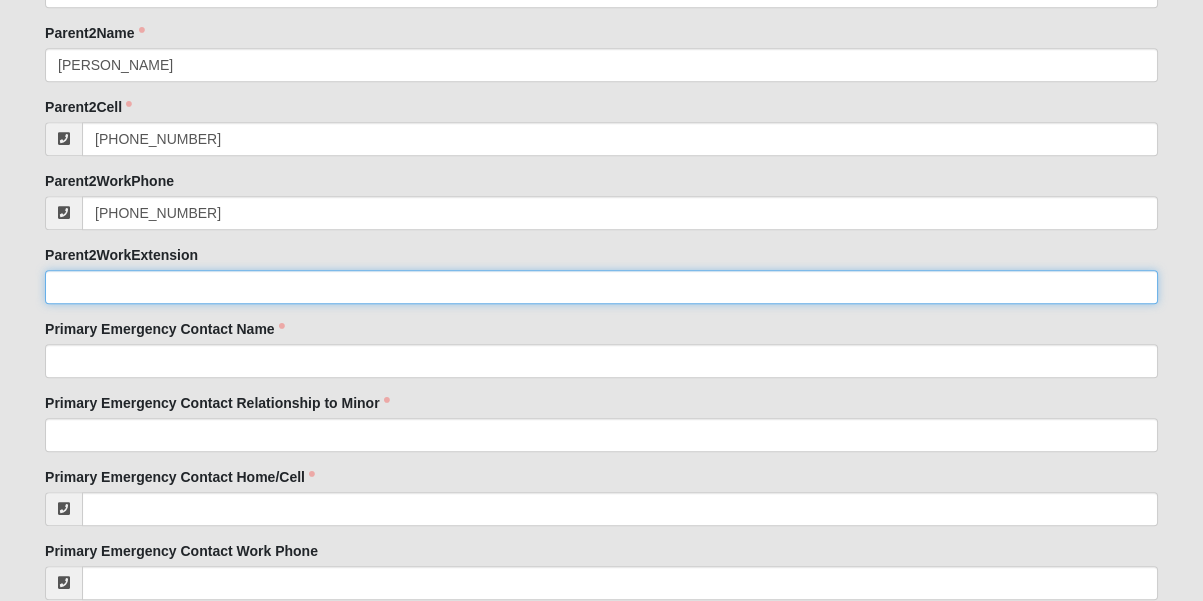 click on "Parent2WorkExtension" 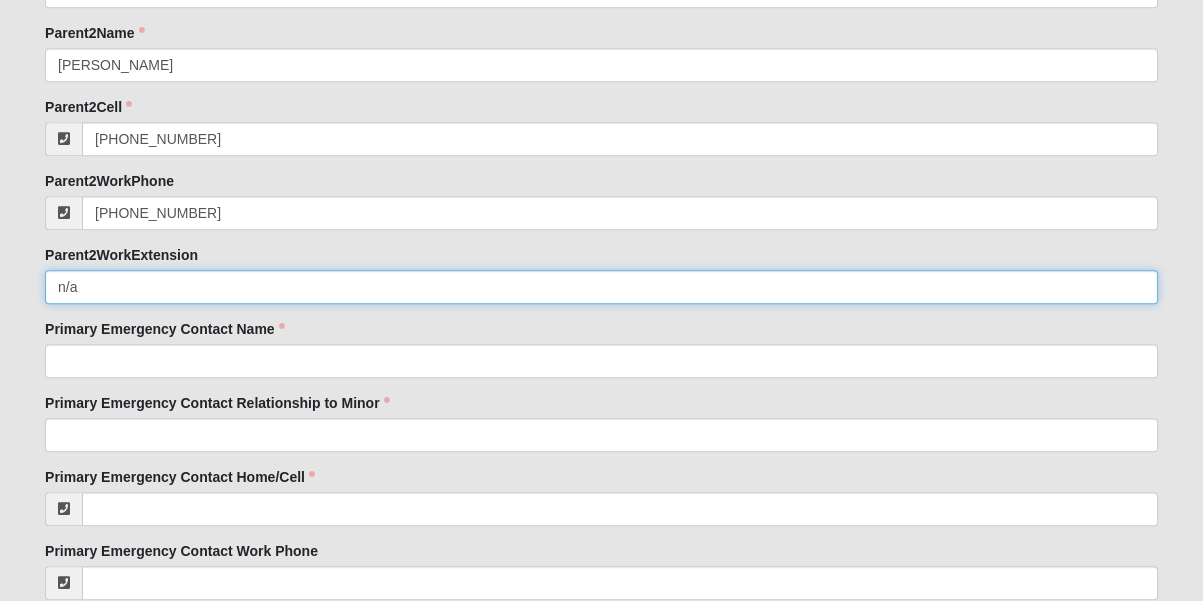 type on "n/a" 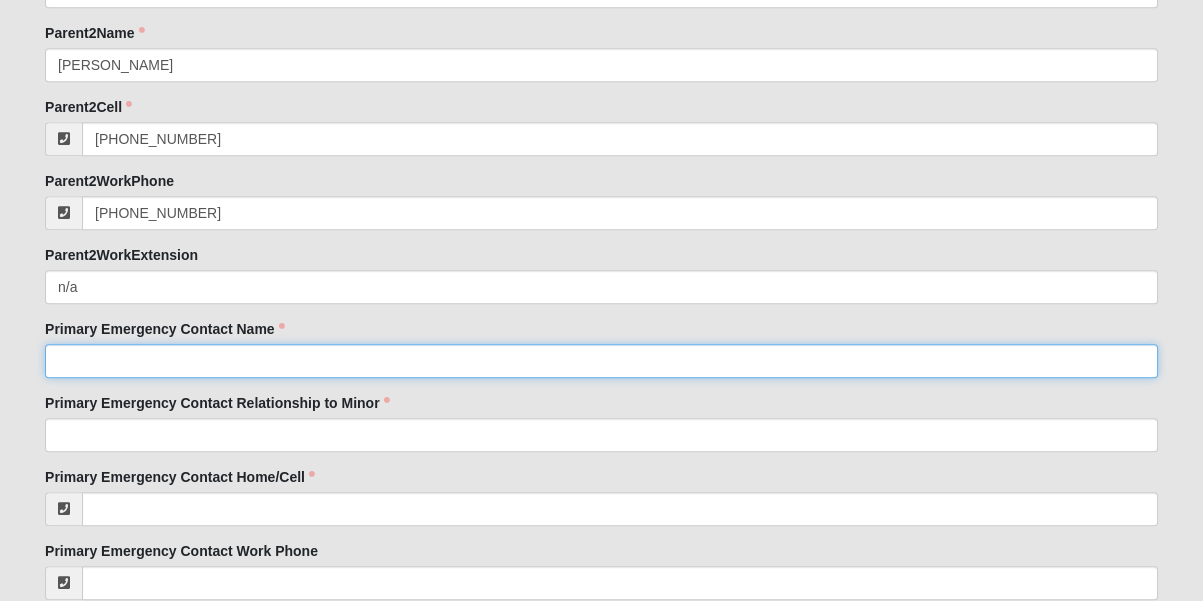 click on "Primary Emergency Contact Name" 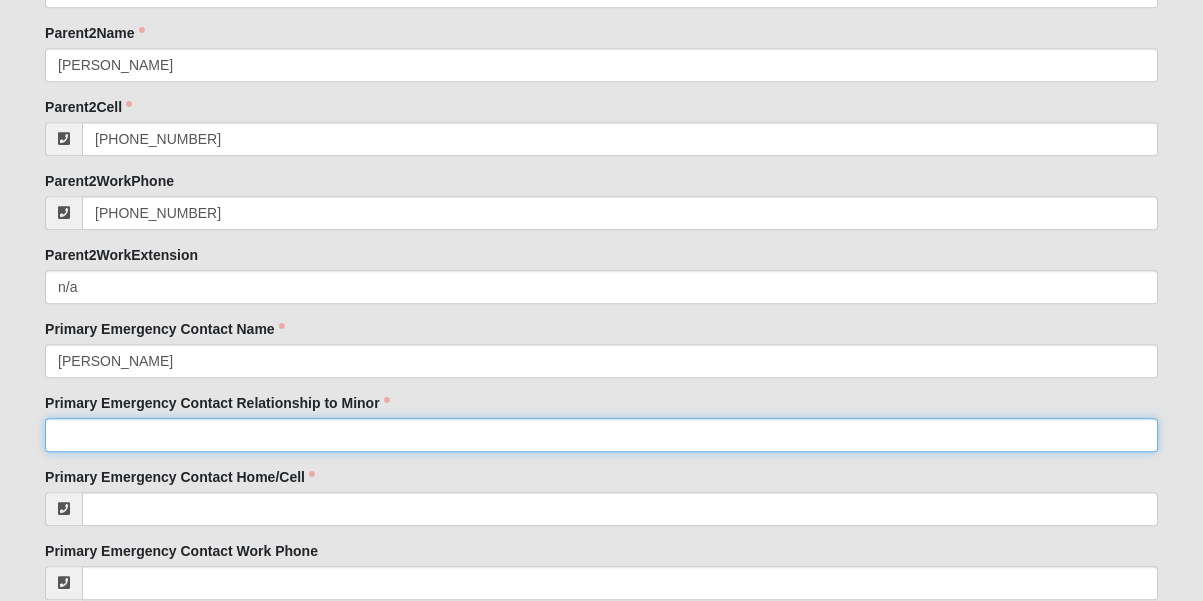 click on "Primary Emergency Contact Relationship to Minor" 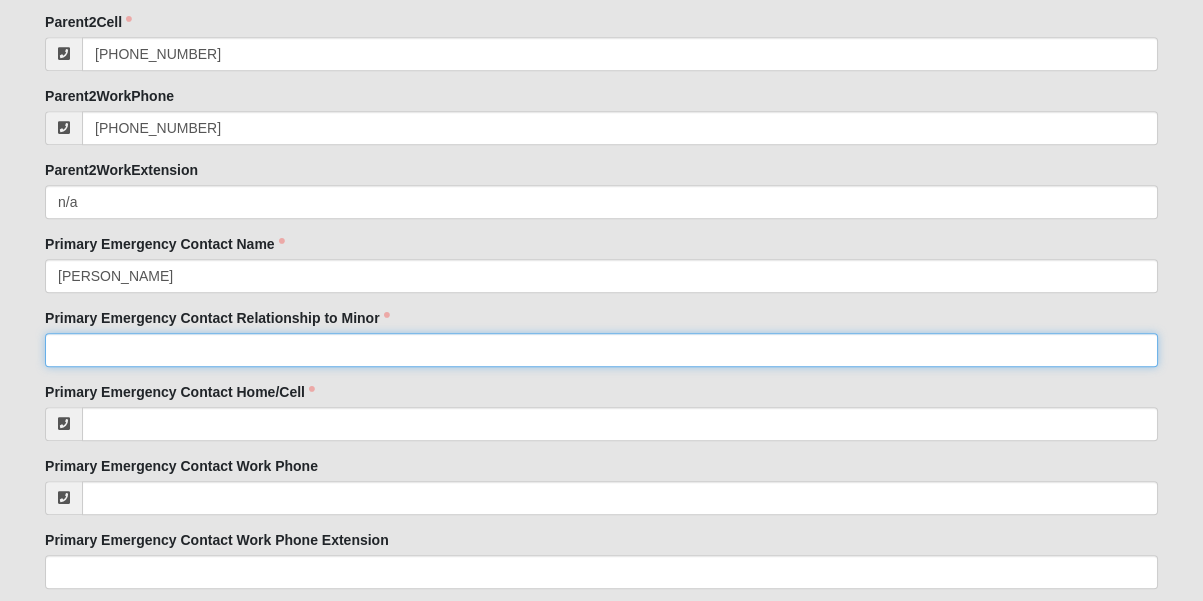 scroll, scrollTop: 1909, scrollLeft: 0, axis: vertical 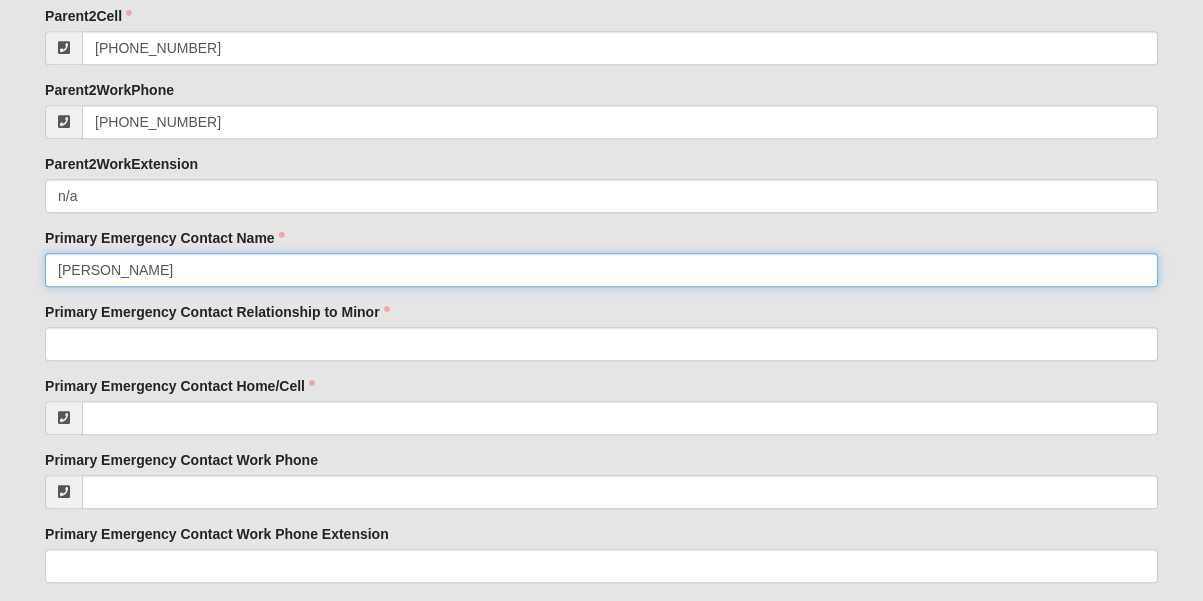 click on "[PERSON_NAME]" 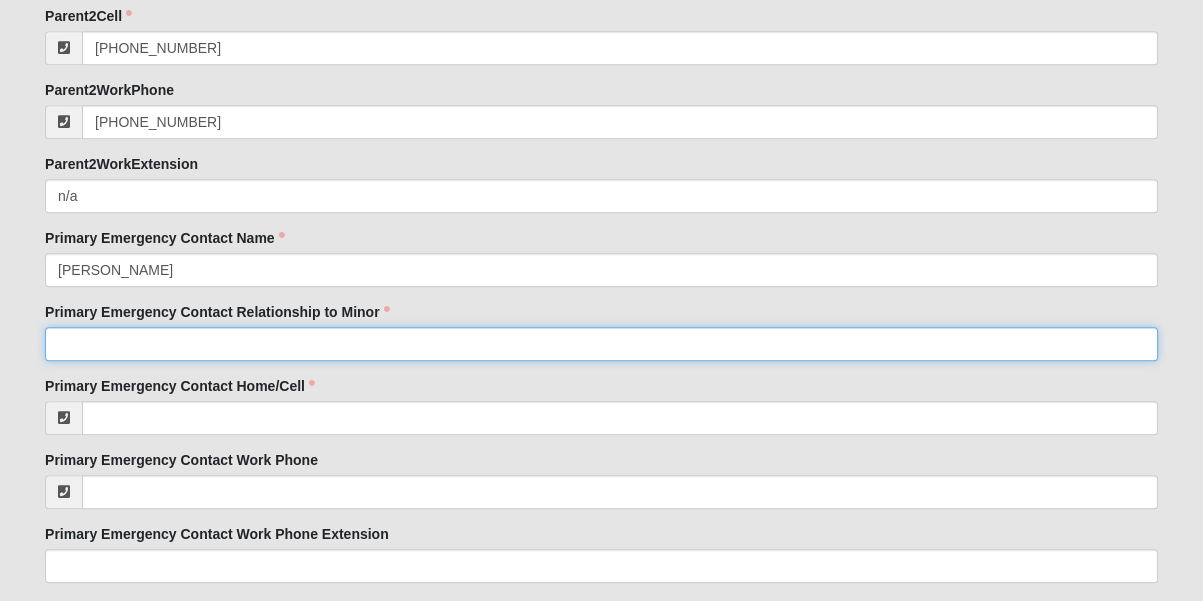 click on "Primary Emergency Contact Relationship to Minor" 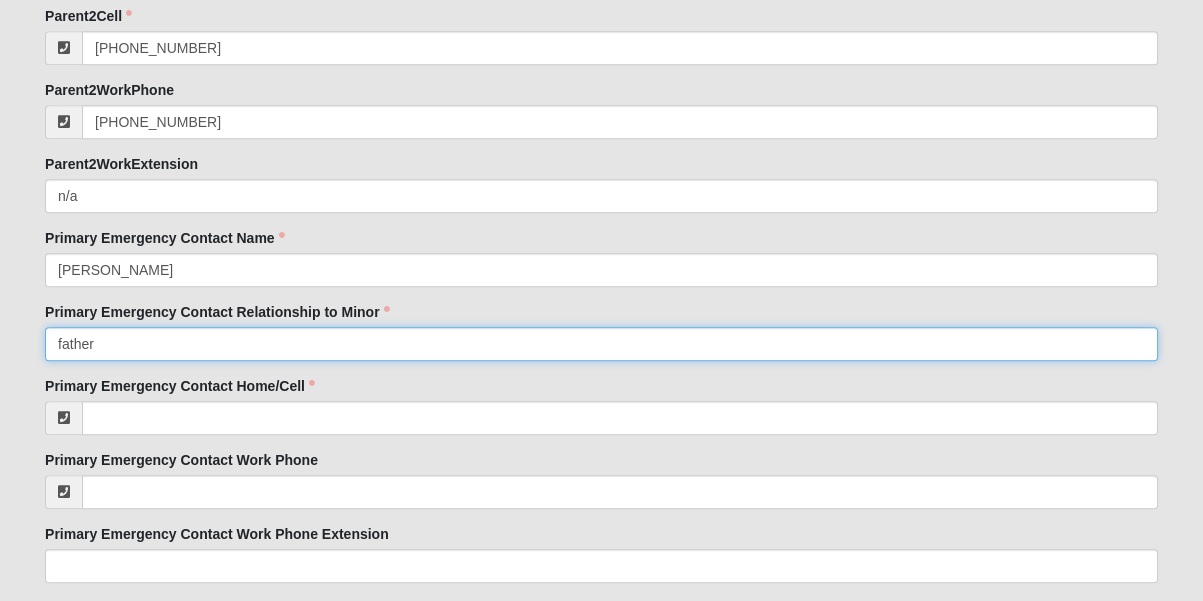 type on "father" 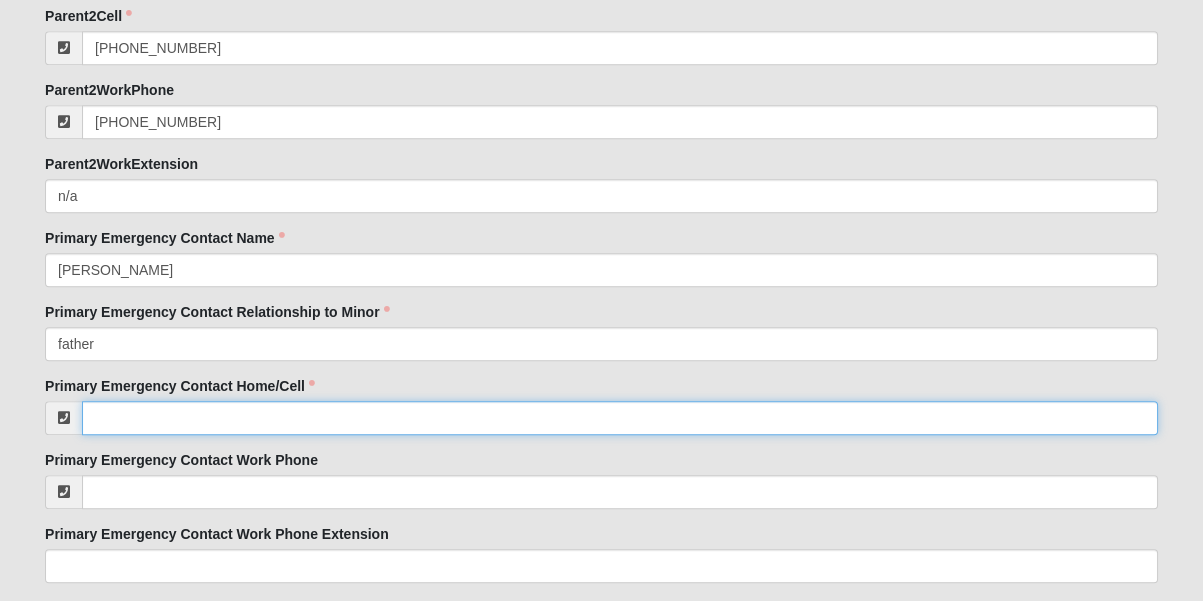 click on "Primary Emergency Contact Home/Cell" at bounding box center [620, 418] 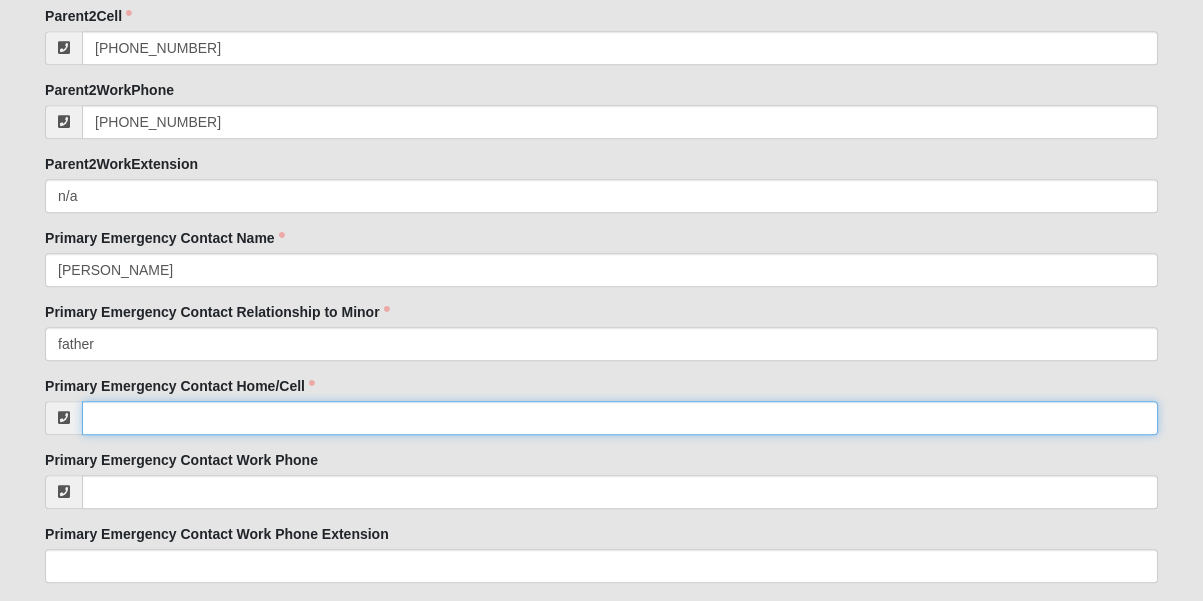 type on "[PHONE_NUMBER]" 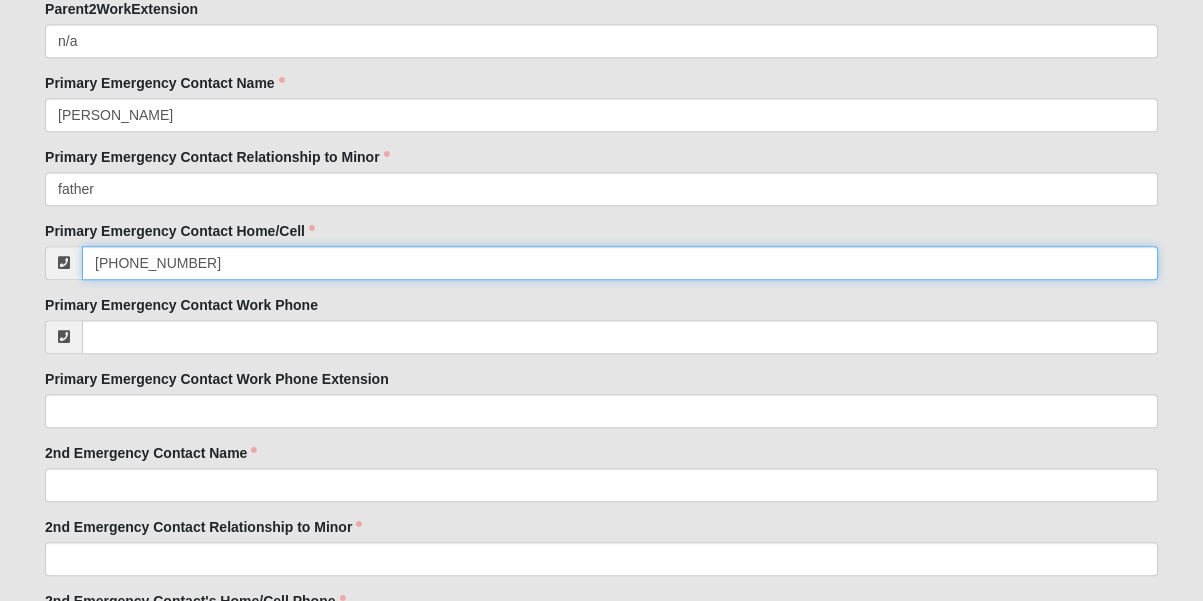 scroll, scrollTop: 2181, scrollLeft: 0, axis: vertical 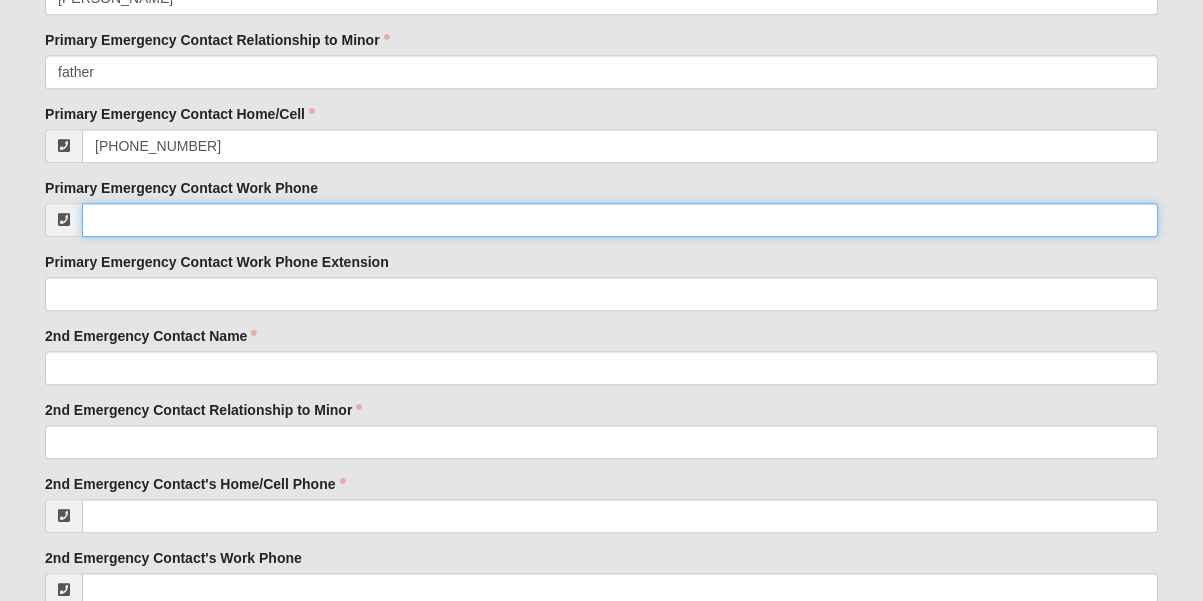 click on "Primary Emergency Contact Work Phone" at bounding box center [620, 220] 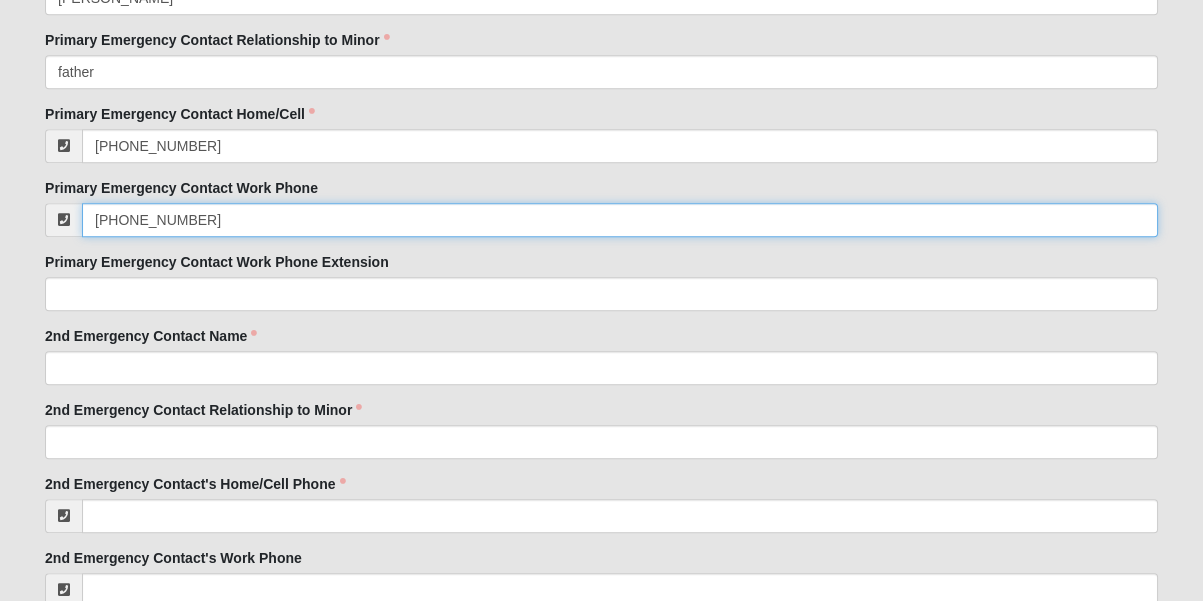 type on "[PHONE_NUMBER]" 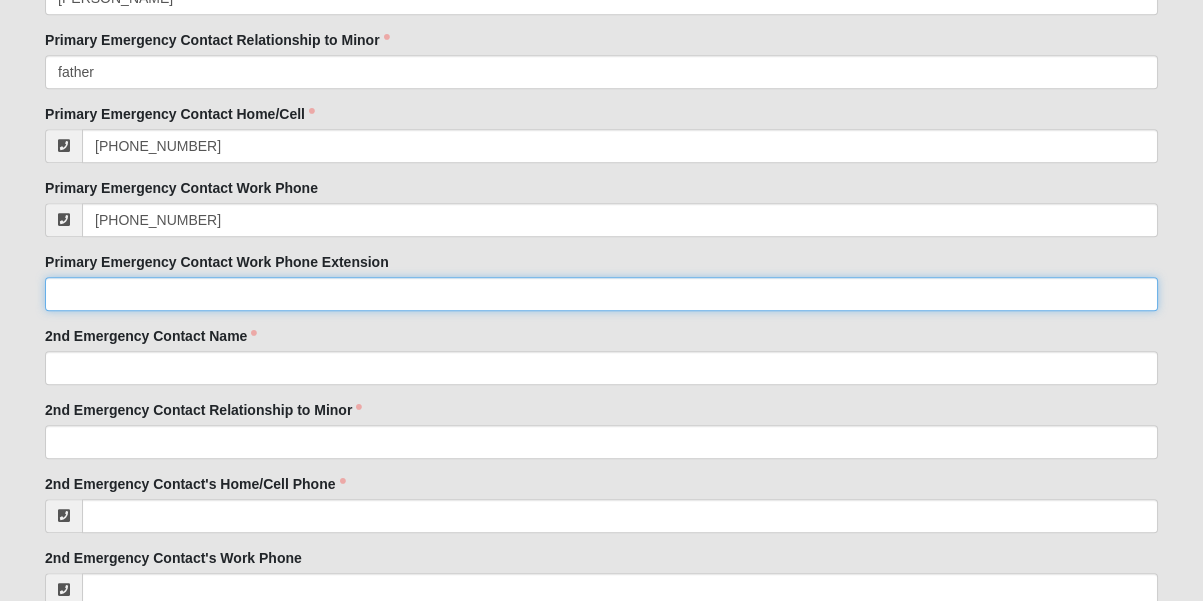 click on "Primary Emergency Contact Work Phone Extension" 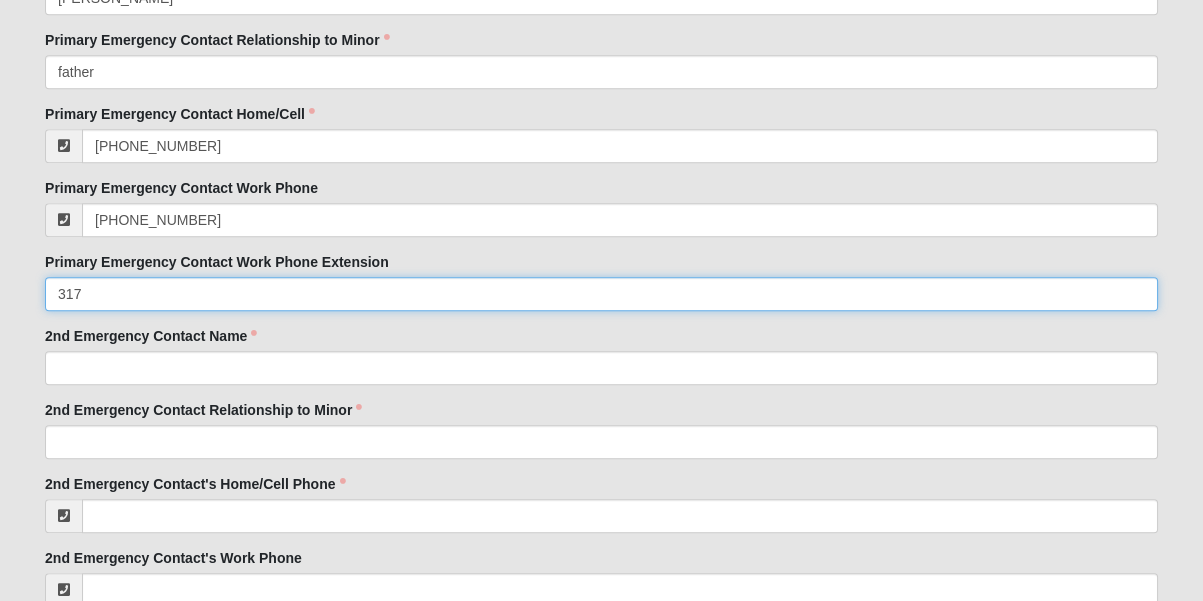 type on "317" 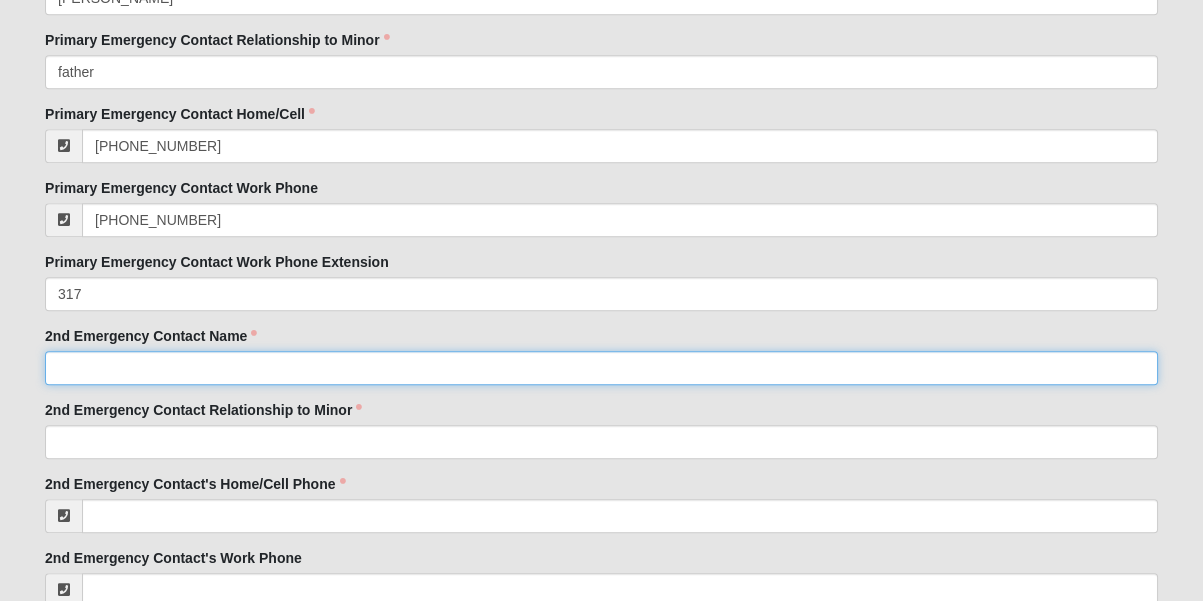 click on "2nd Emergency Contact Name" 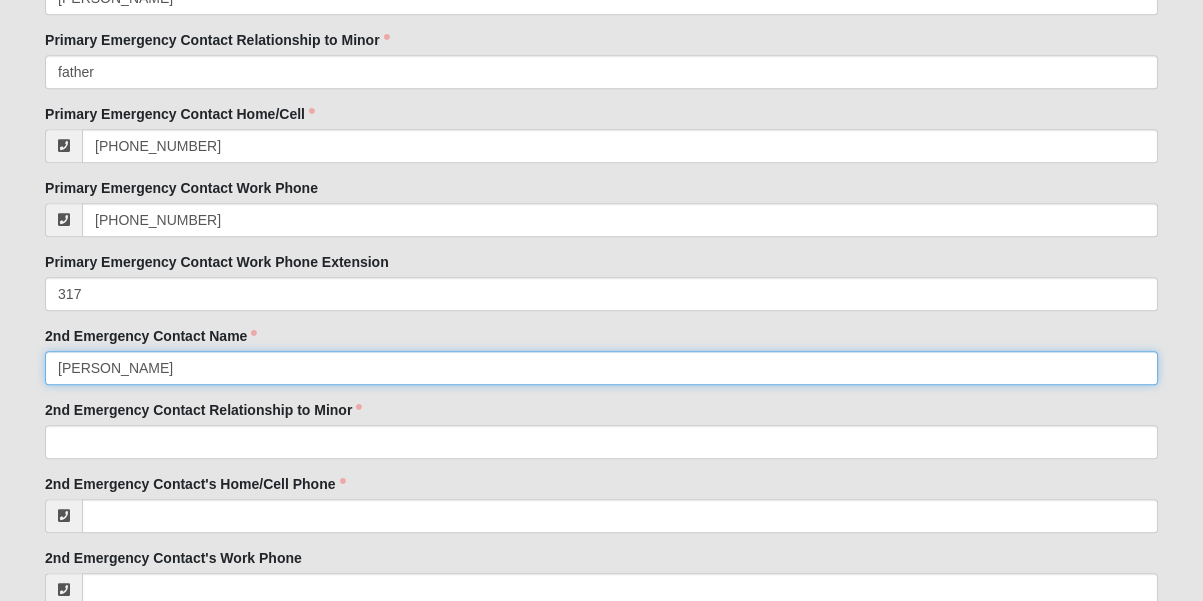 type on "[PERSON_NAME]" 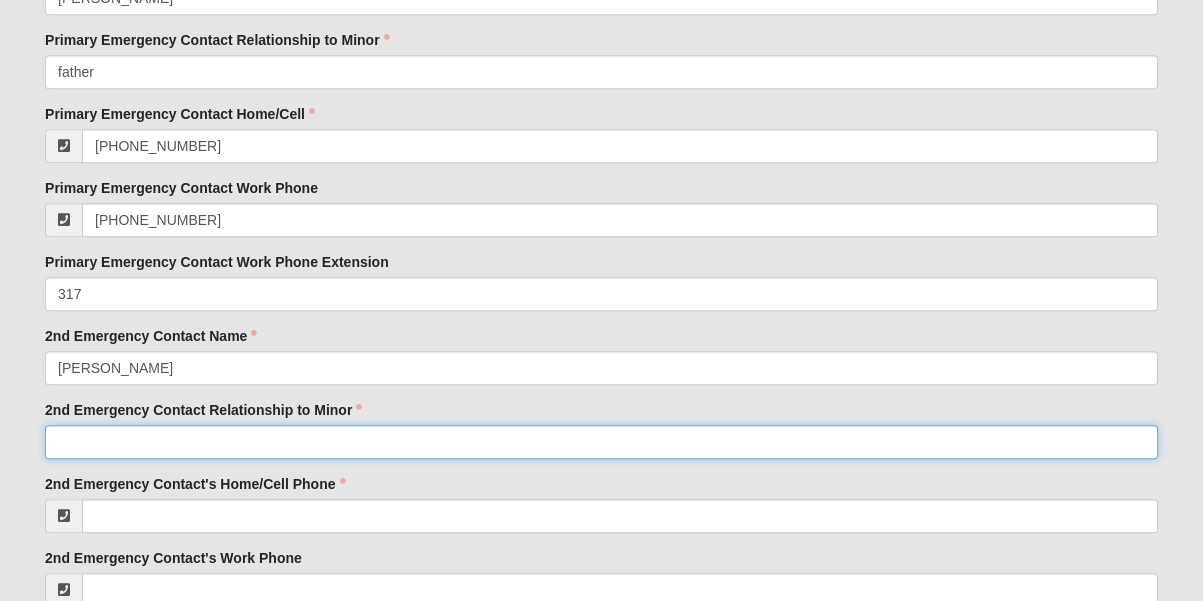 click on "2nd Emergency Contact Relationship to Minor" 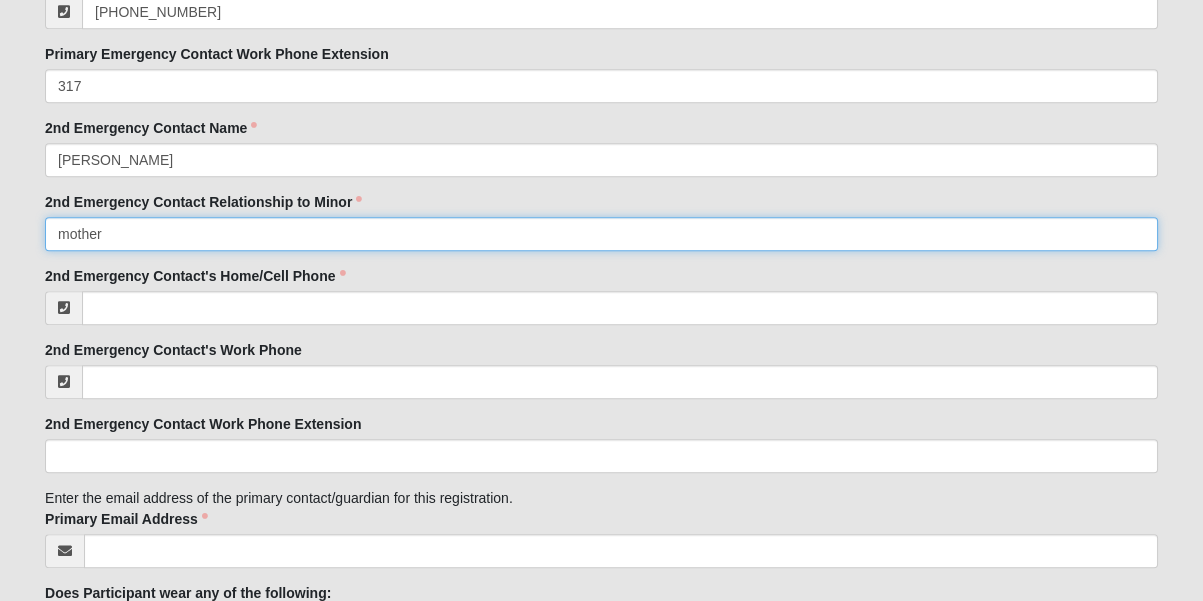 scroll, scrollTop: 2454, scrollLeft: 0, axis: vertical 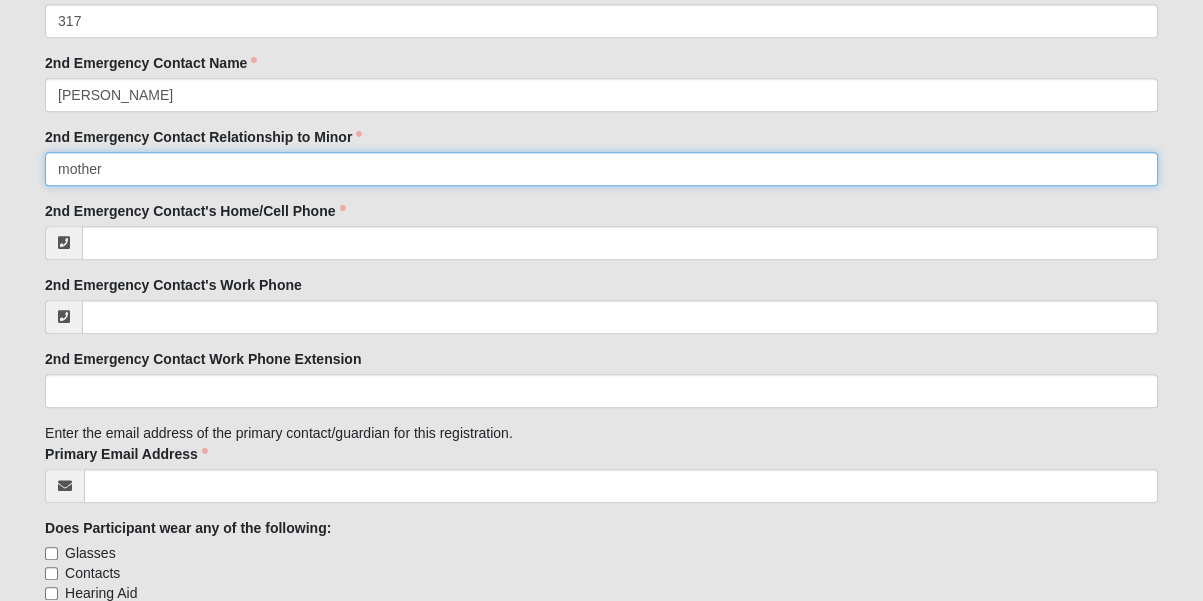 type on "mother" 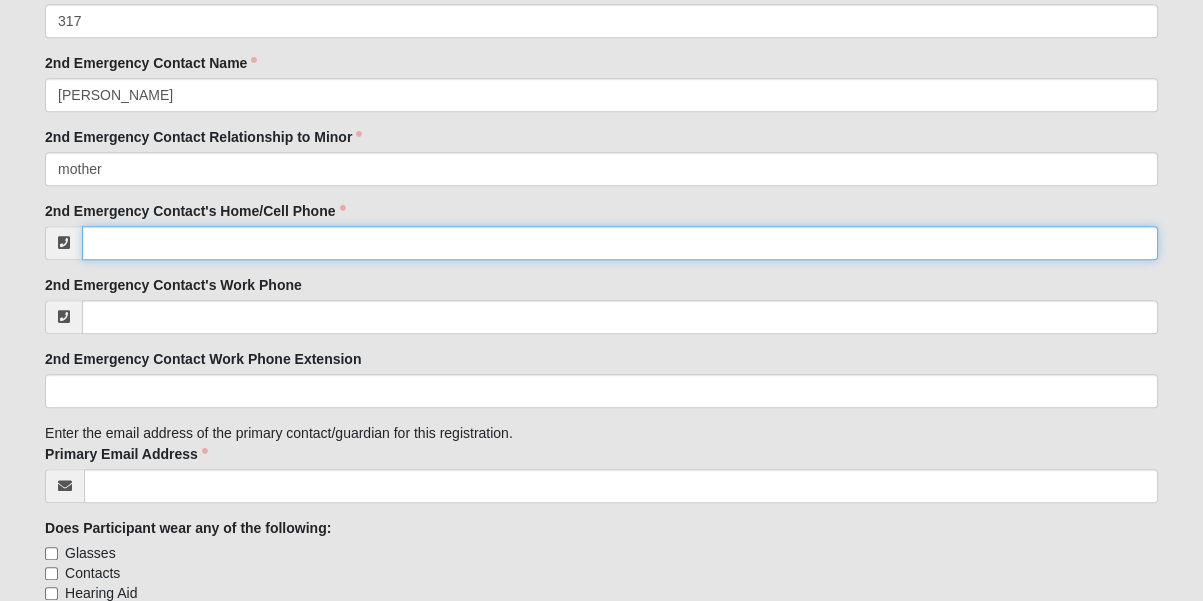 click on "2nd Emergency Contact's  Home/Cell Phone" at bounding box center [620, 243] 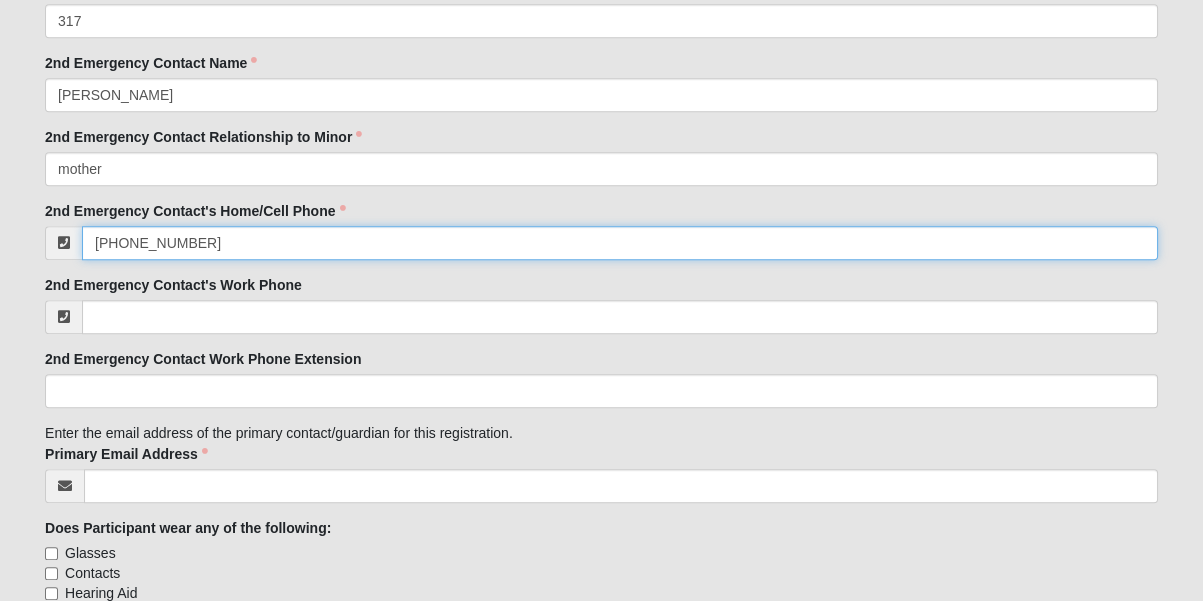 type on "[PHONE_NUMBER]" 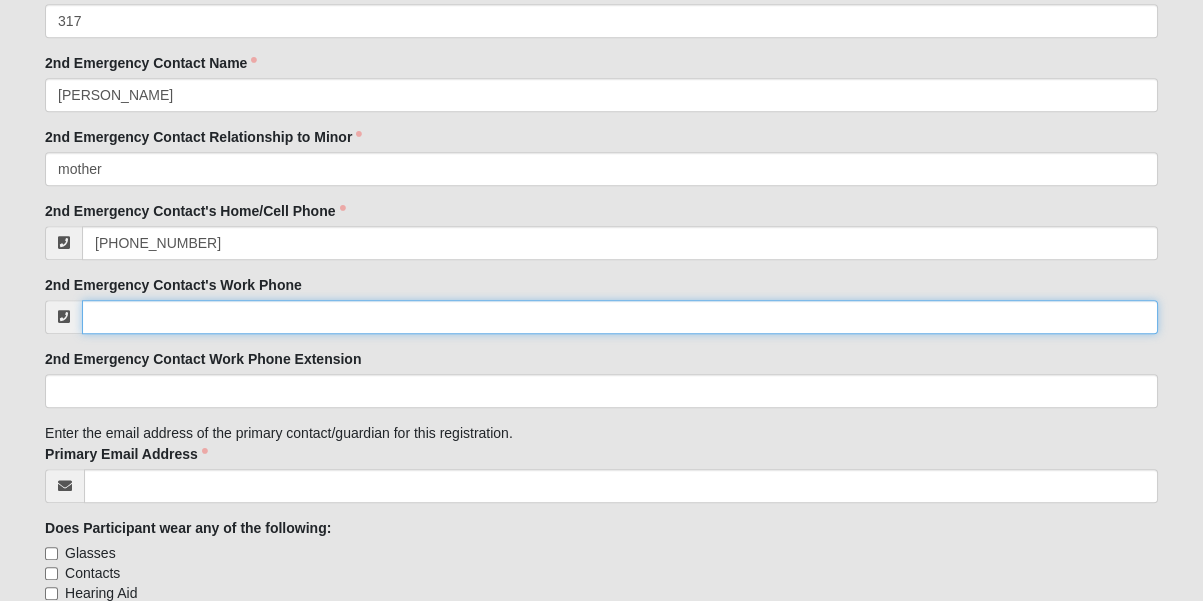 click on "2nd Emergency Contact's Work Phone" at bounding box center (620, 317) 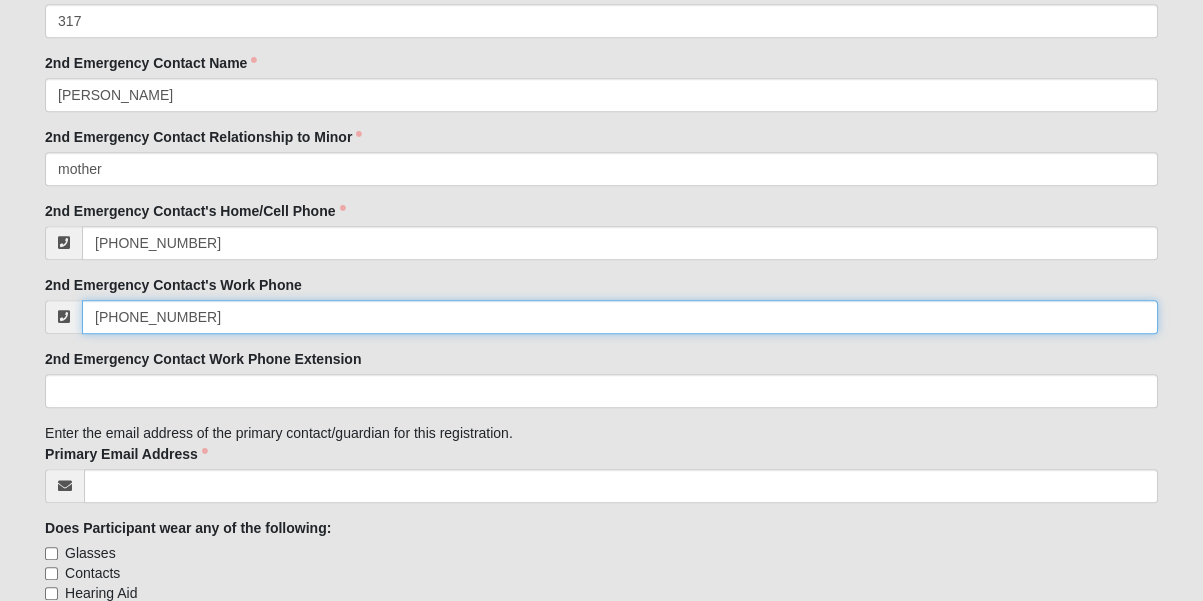 type on "[PHONE_NUMBER]" 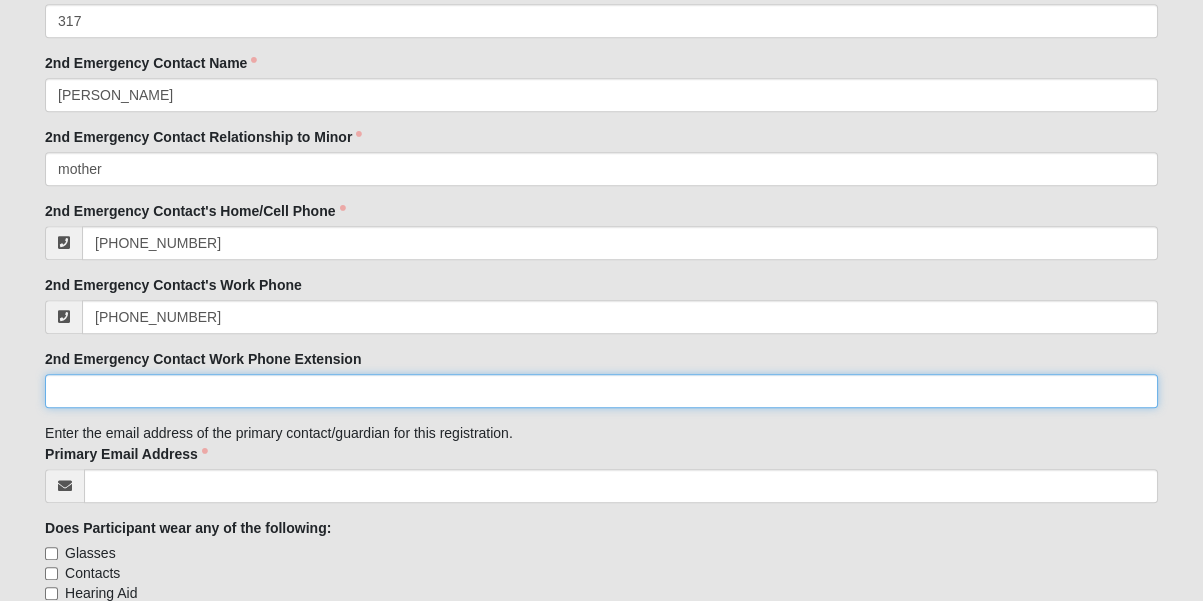 click on "2nd Emergency Contact Work Phone Extension" 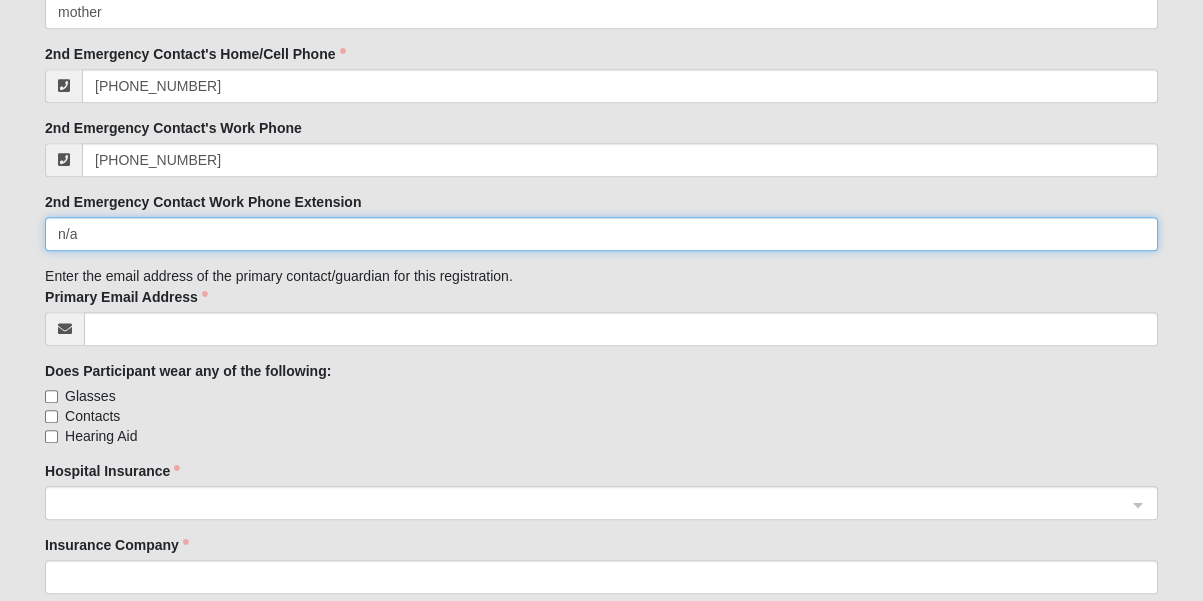 scroll, scrollTop: 2636, scrollLeft: 0, axis: vertical 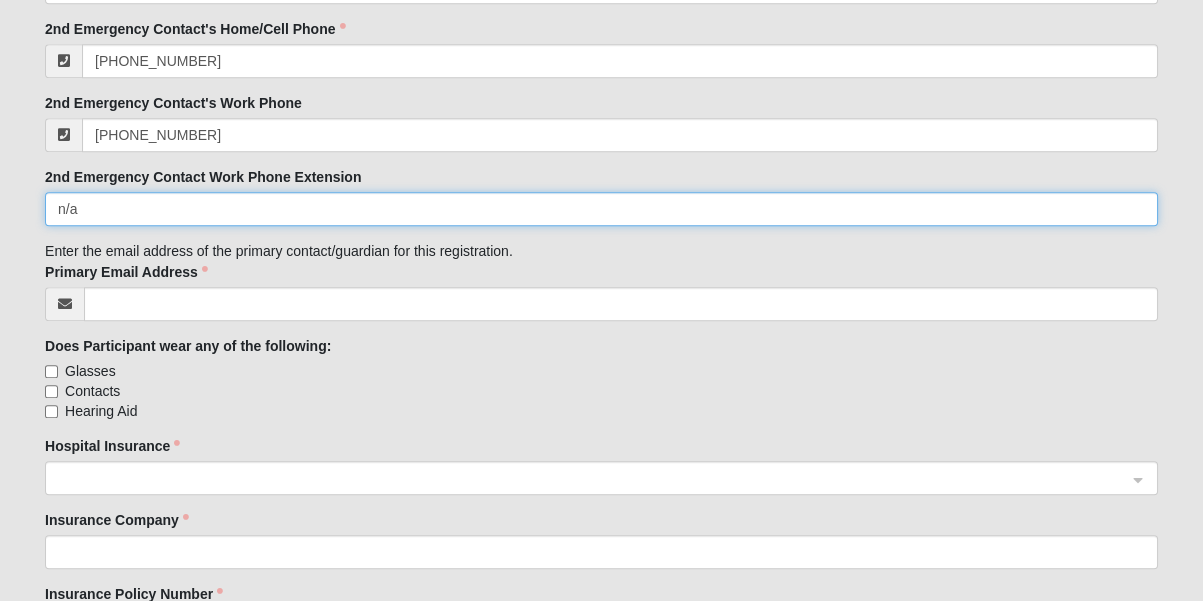type on "n/a" 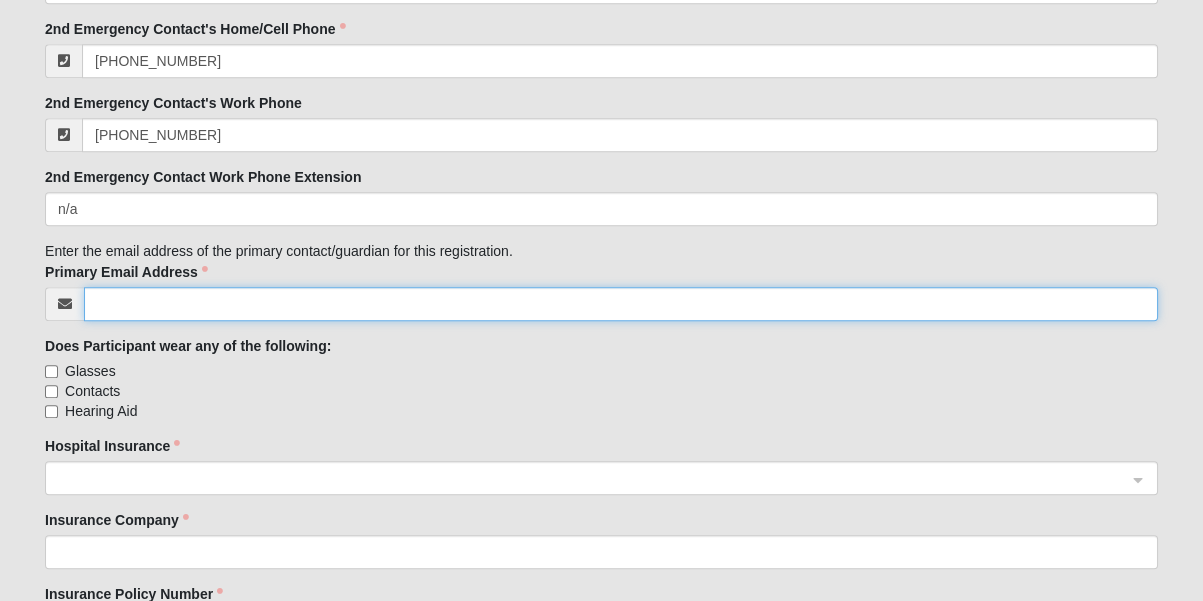 click on "Primary Email Address" at bounding box center (621, 304) 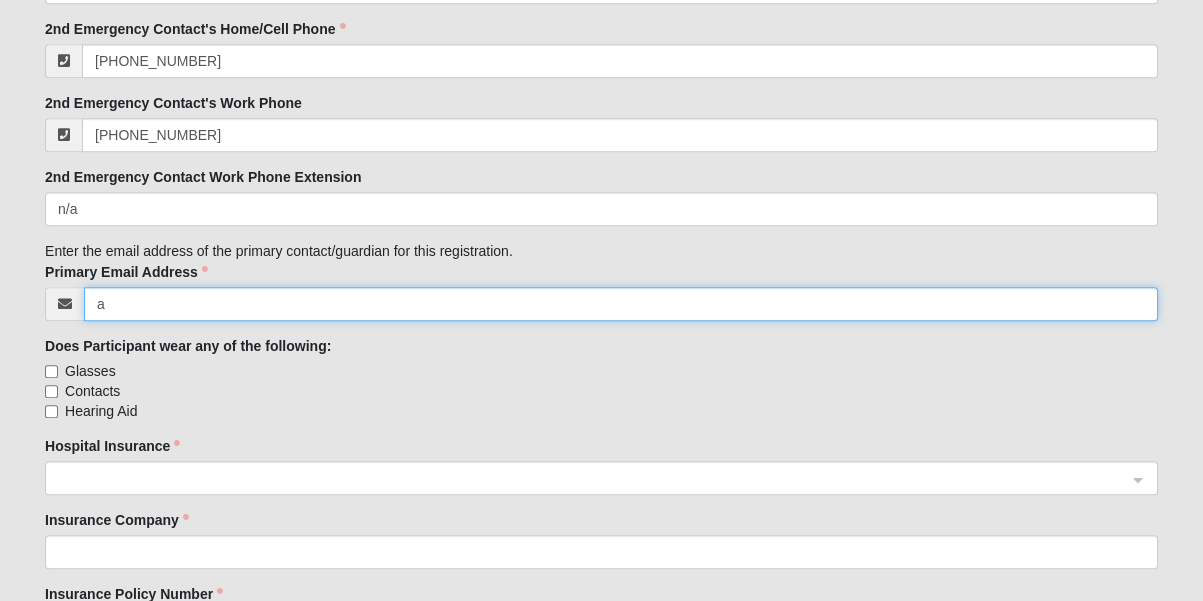 type on "[EMAIL_ADDRESS][DOMAIN_NAME]" 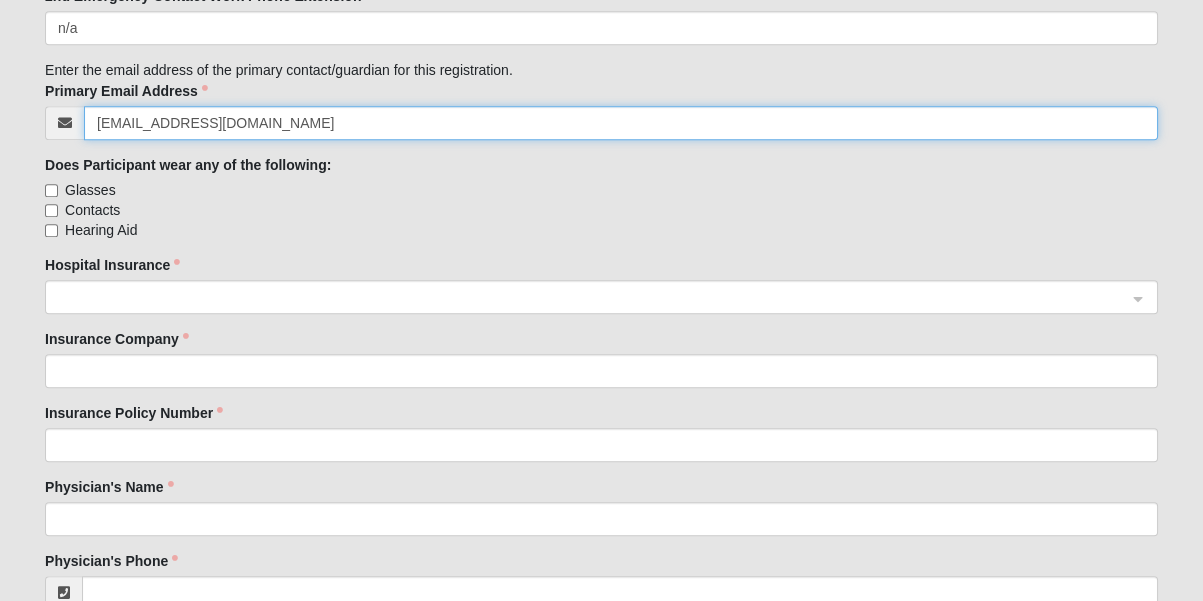 scroll, scrollTop: 2818, scrollLeft: 0, axis: vertical 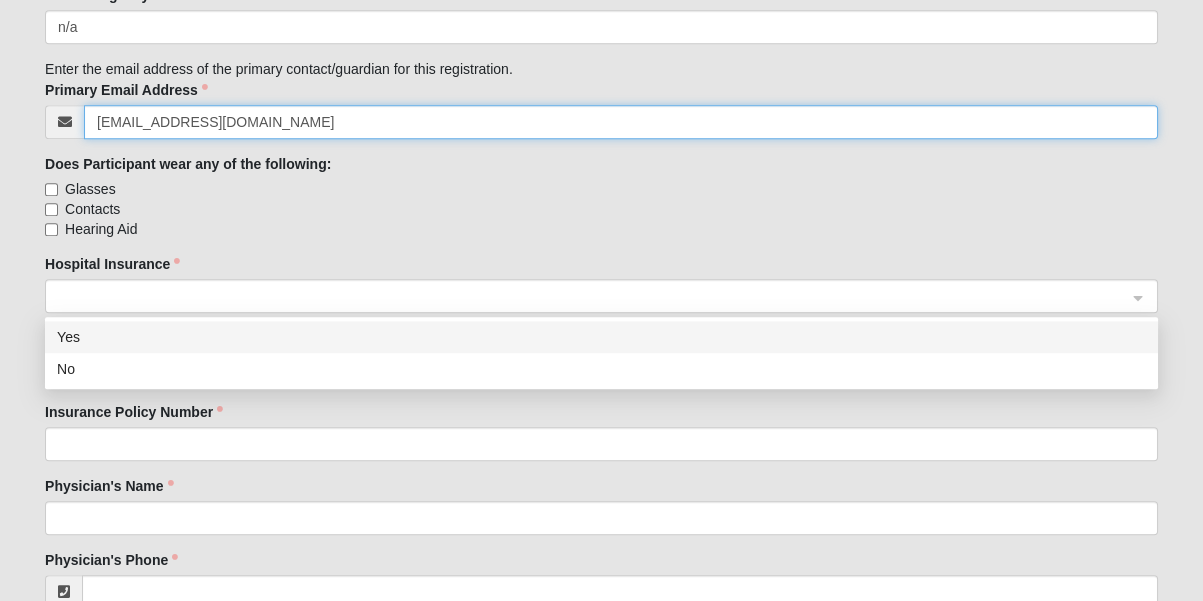 click 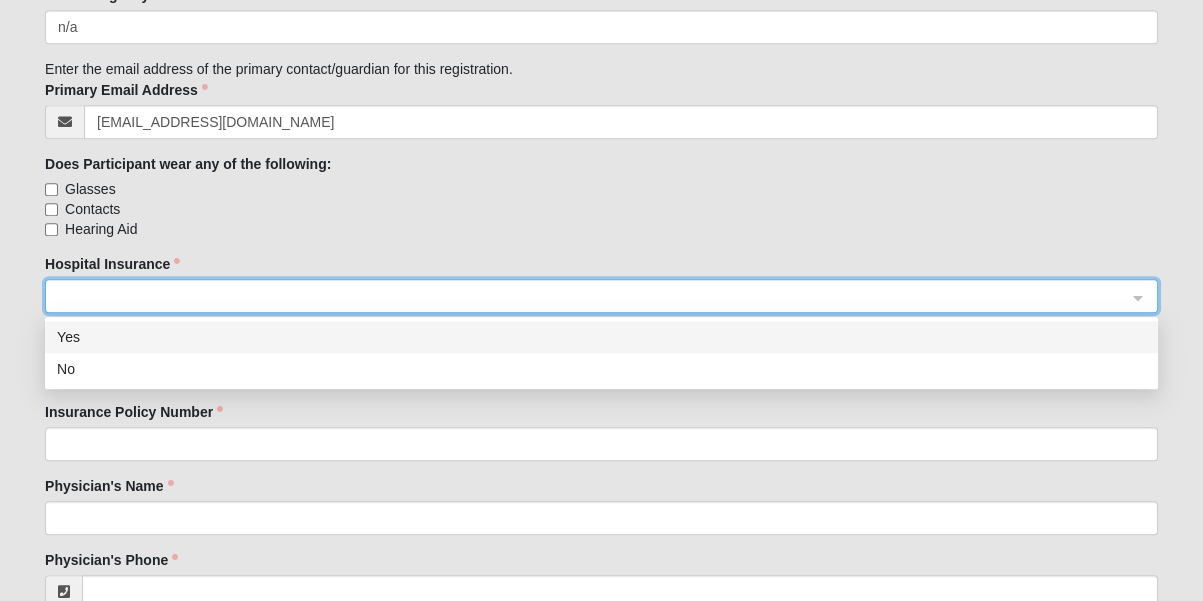 click on "Yes" at bounding box center (601, 337) 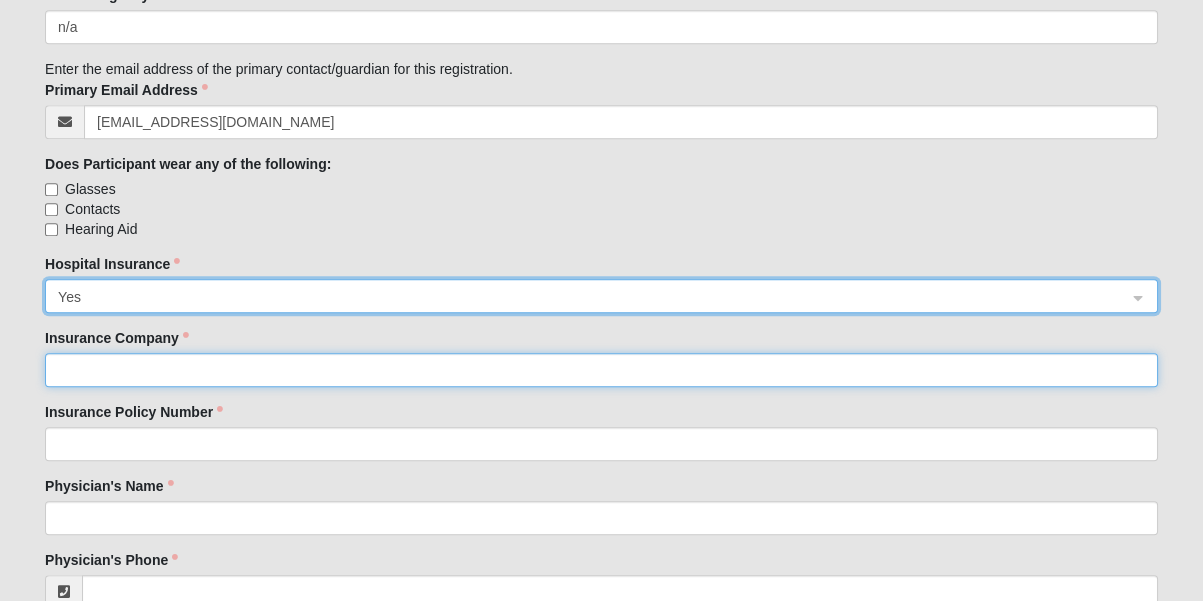click on "Insurance Company" 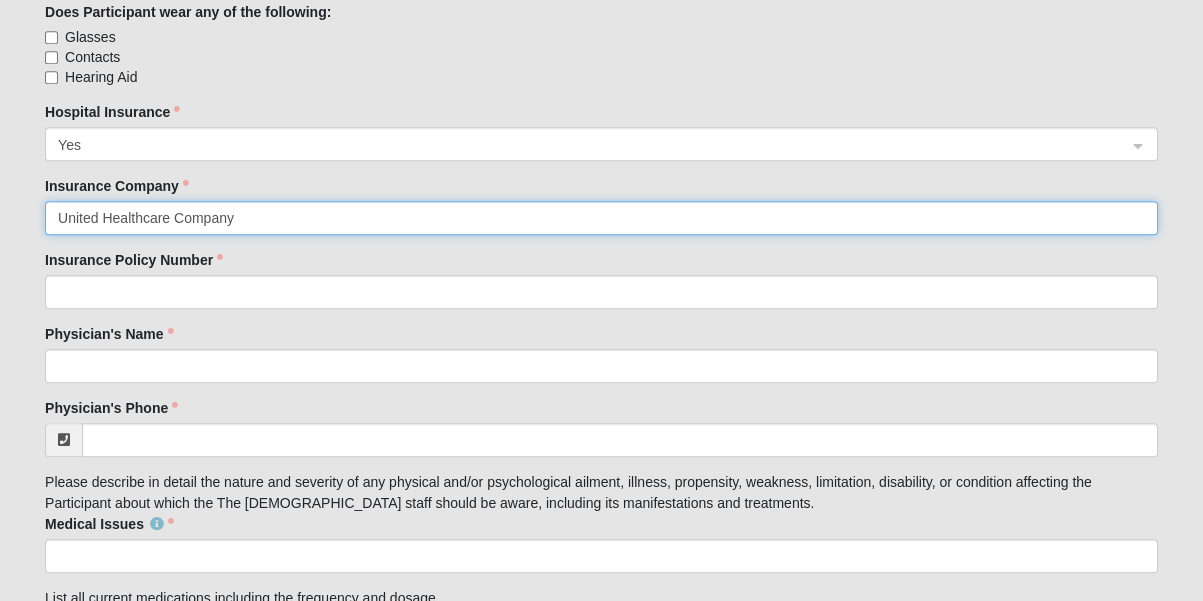 scroll, scrollTop: 3000, scrollLeft: 0, axis: vertical 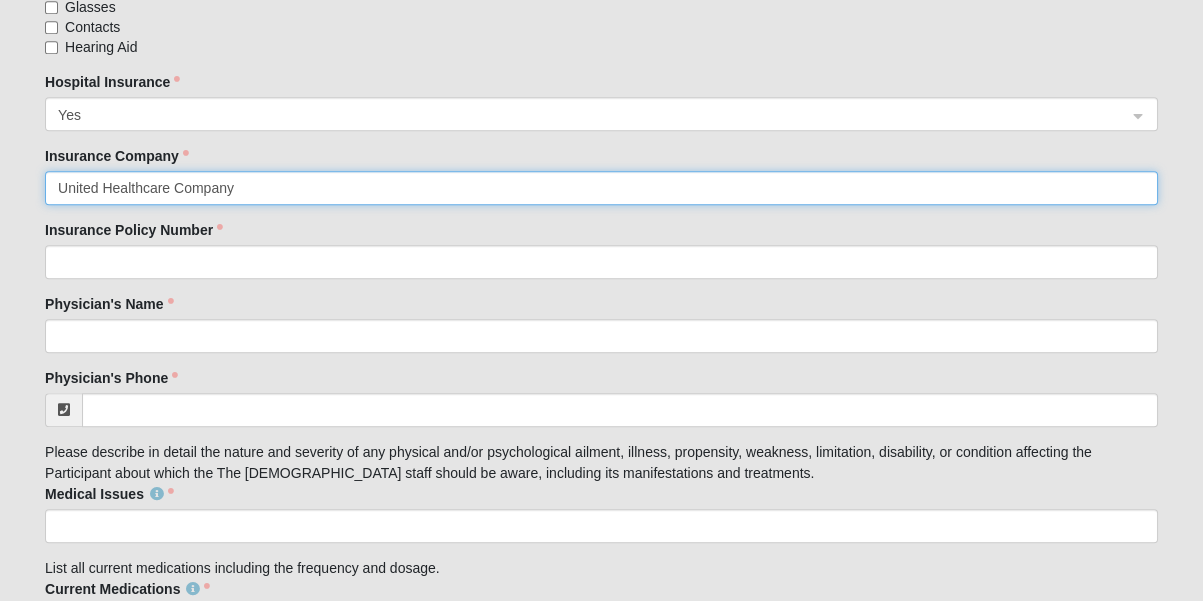 type on "United Healthcare Company" 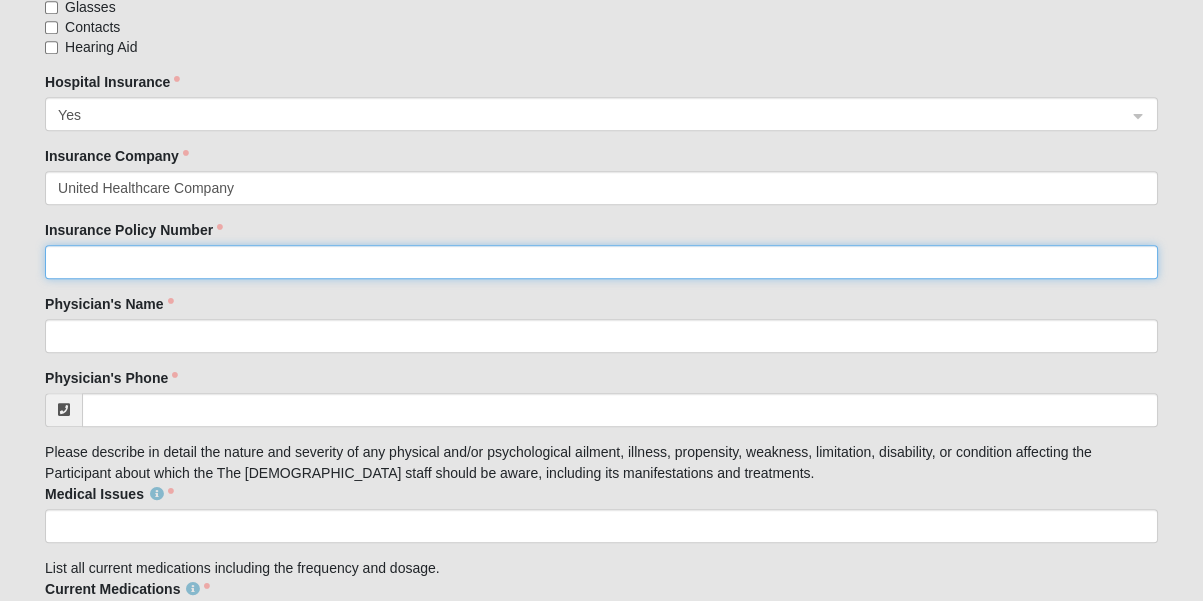 click on "Insurance Policy Number" 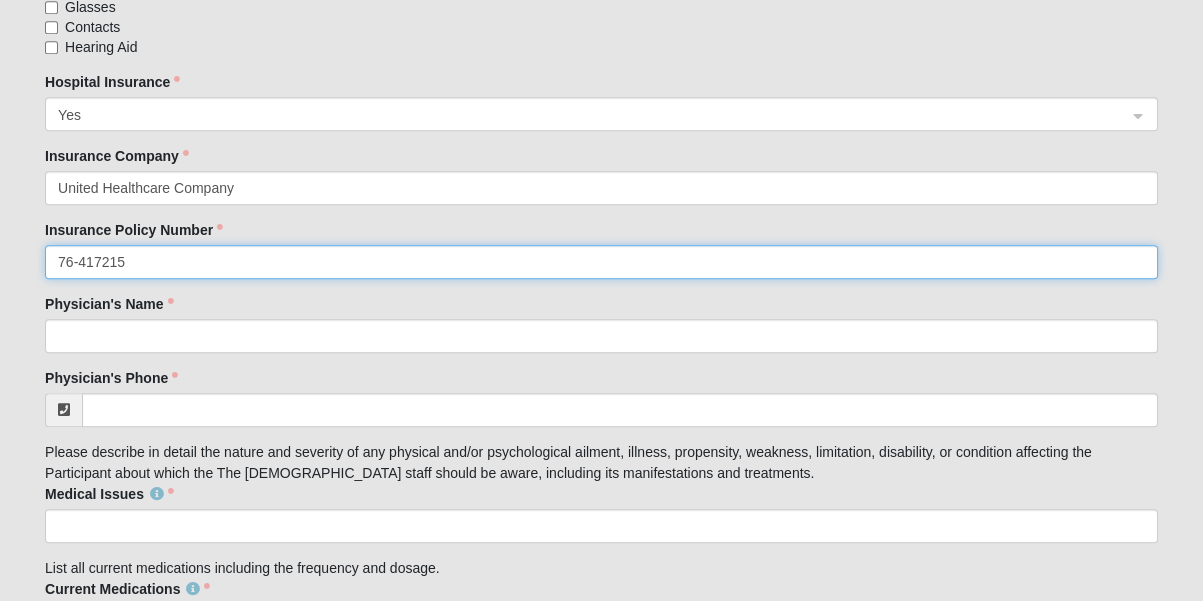 type on "76-417215" 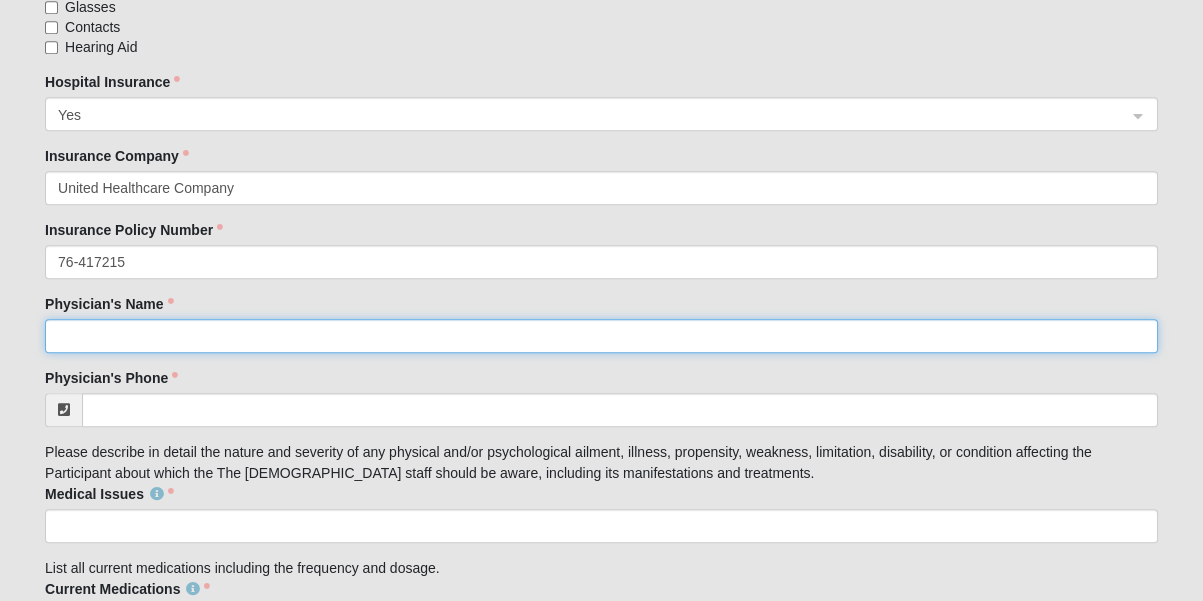 click on "Physician's Name" 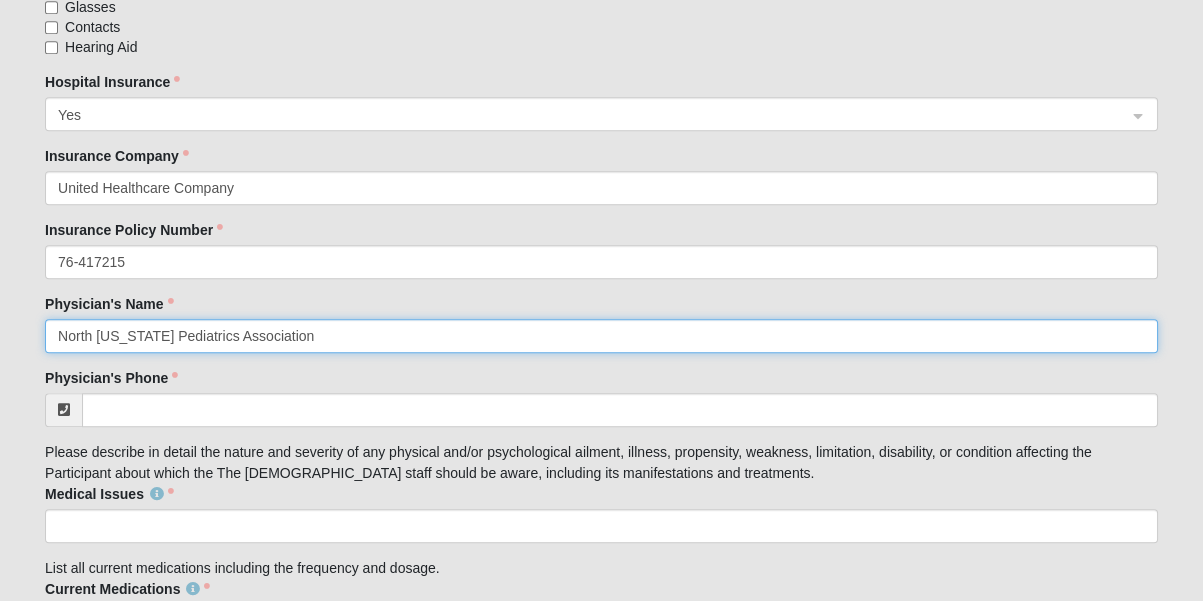 type on "North [US_STATE] Pediatrics Association" 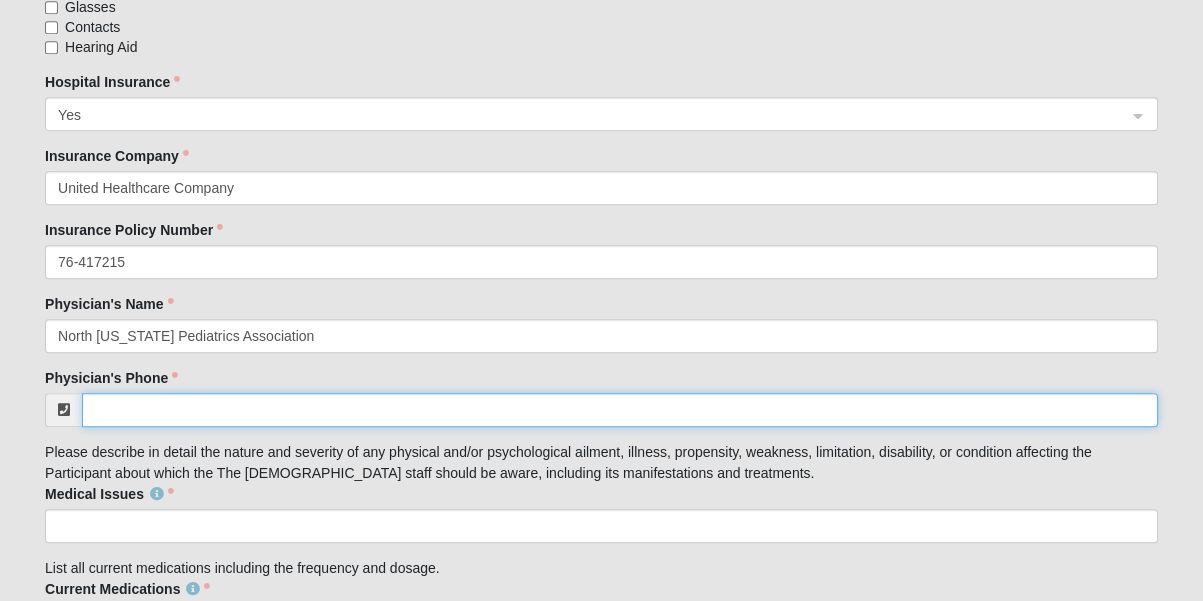 click on "Physician's Phone" at bounding box center [620, 410] 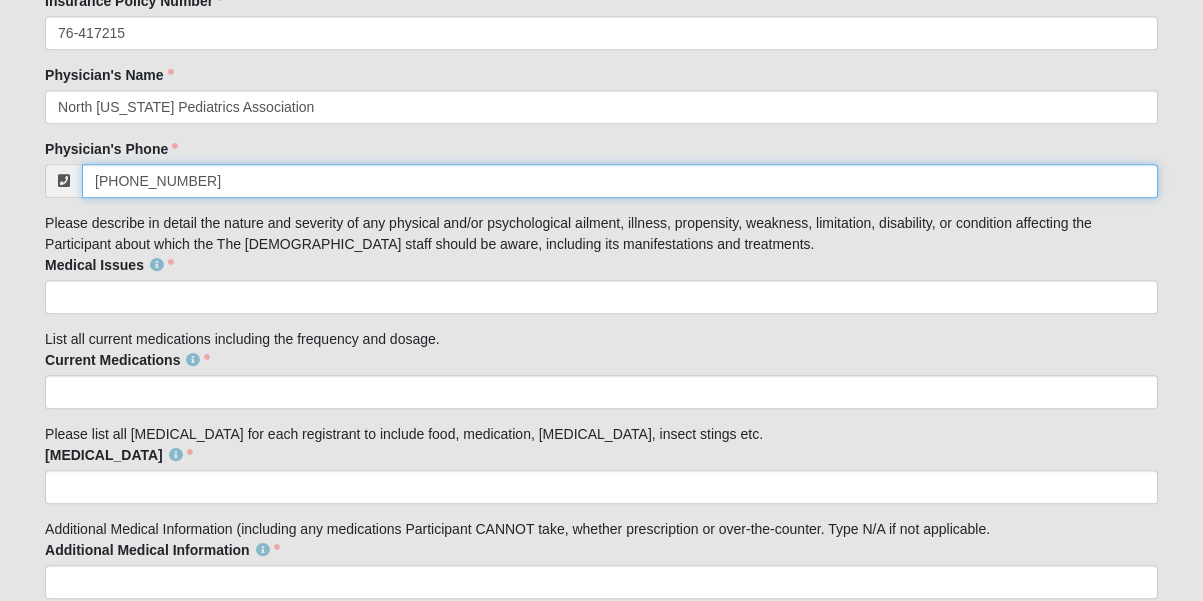 scroll, scrollTop: 3272, scrollLeft: 0, axis: vertical 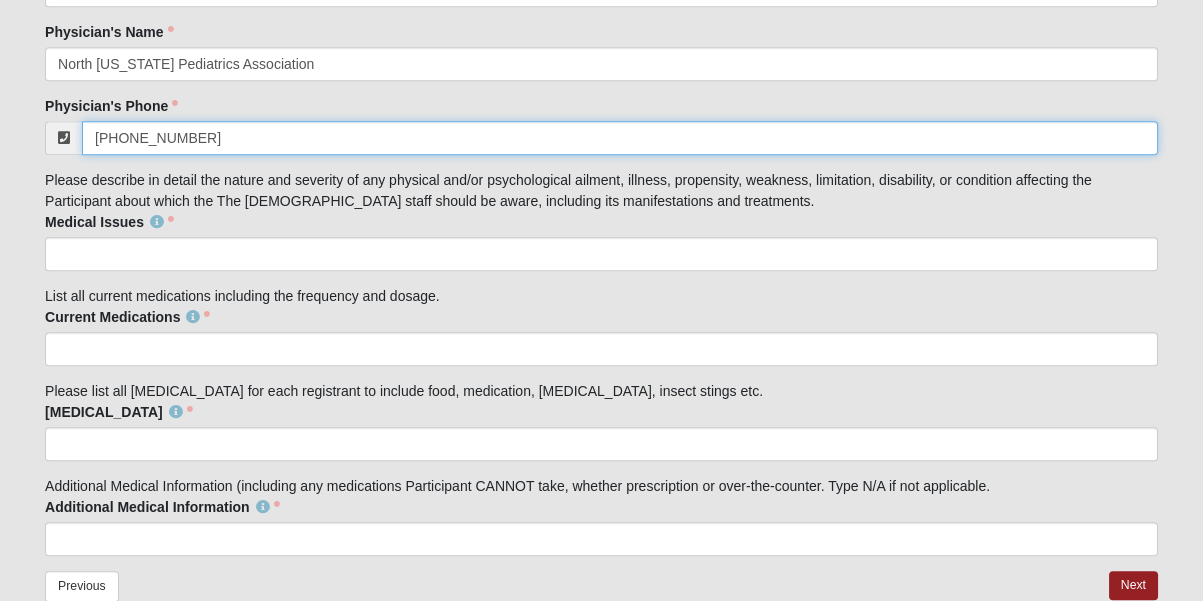 type on "[PHONE_NUMBER]" 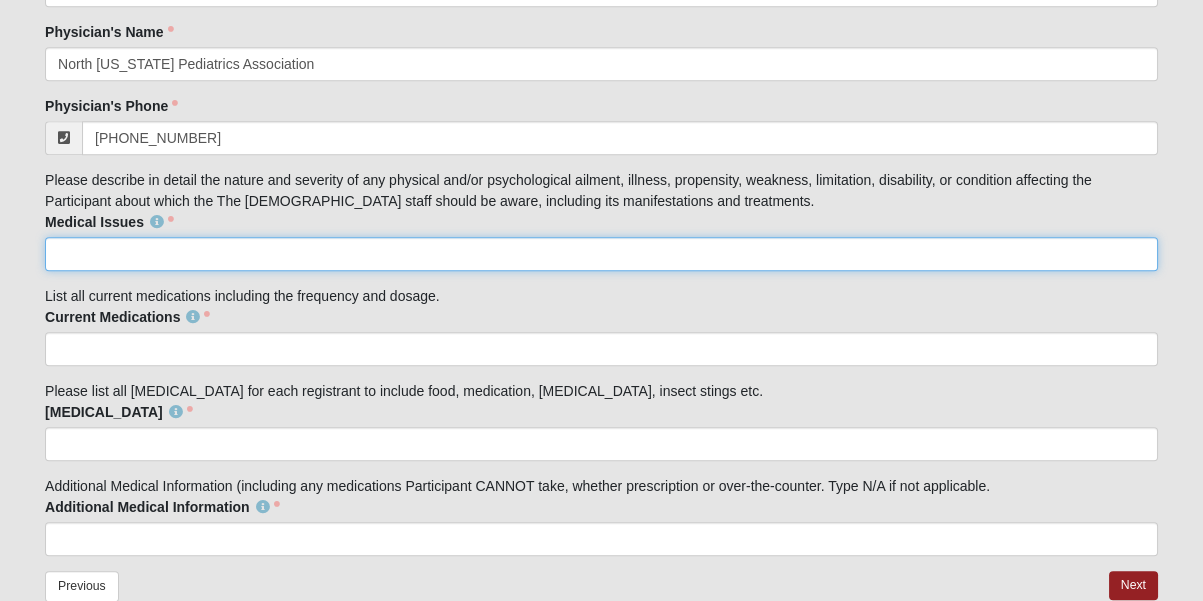 click on "Medical Issues" 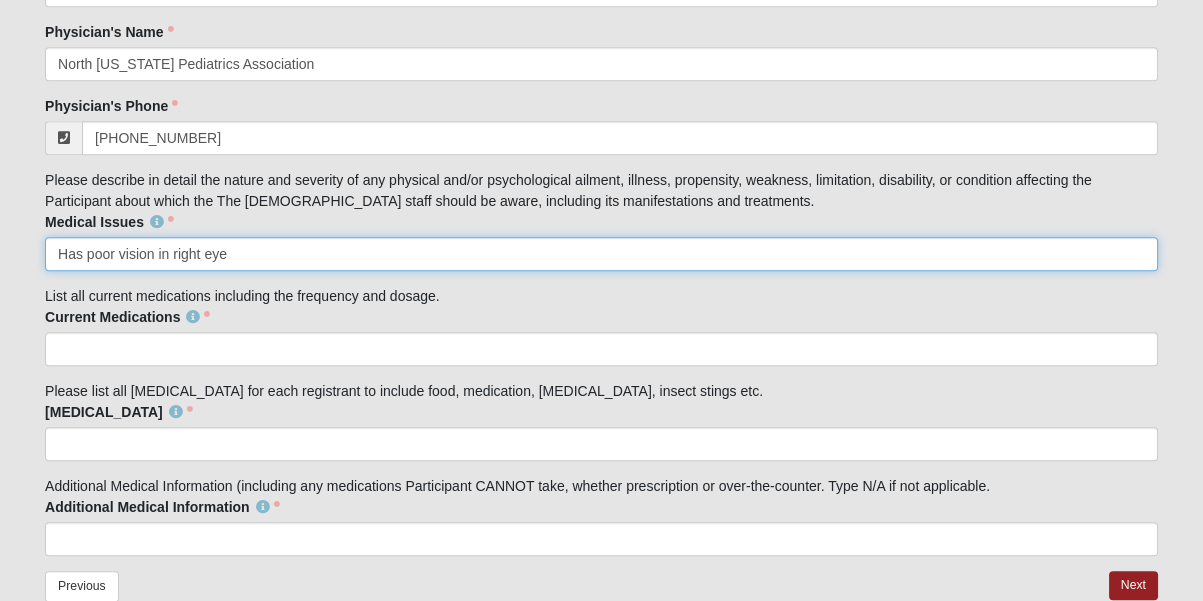 type on "Has poor vision in right eye" 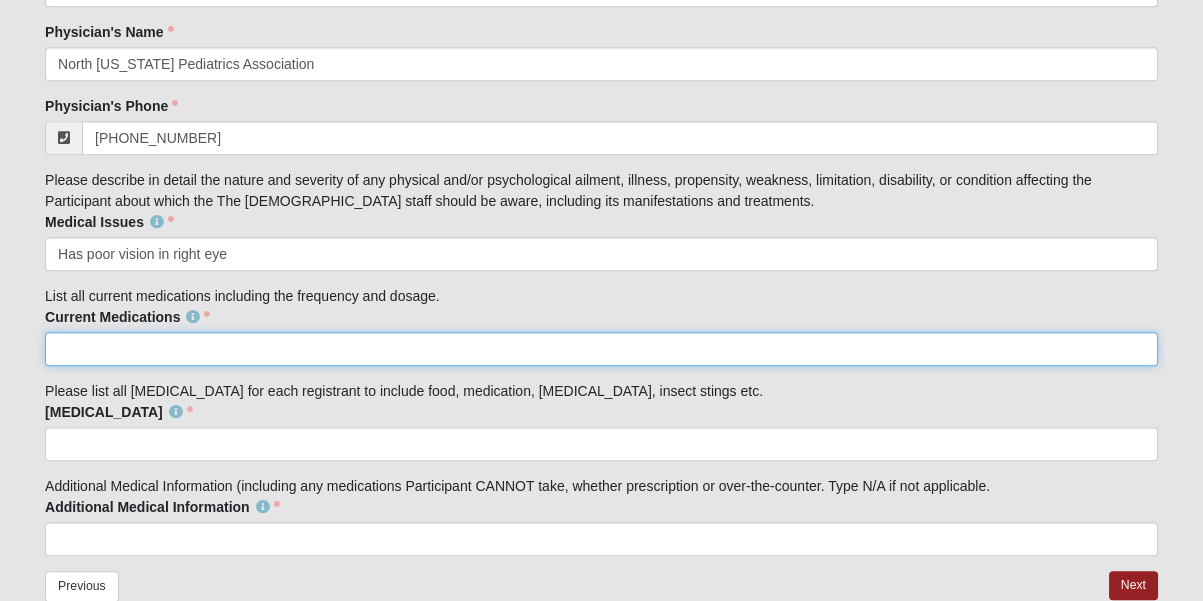 click on "Current Medications" 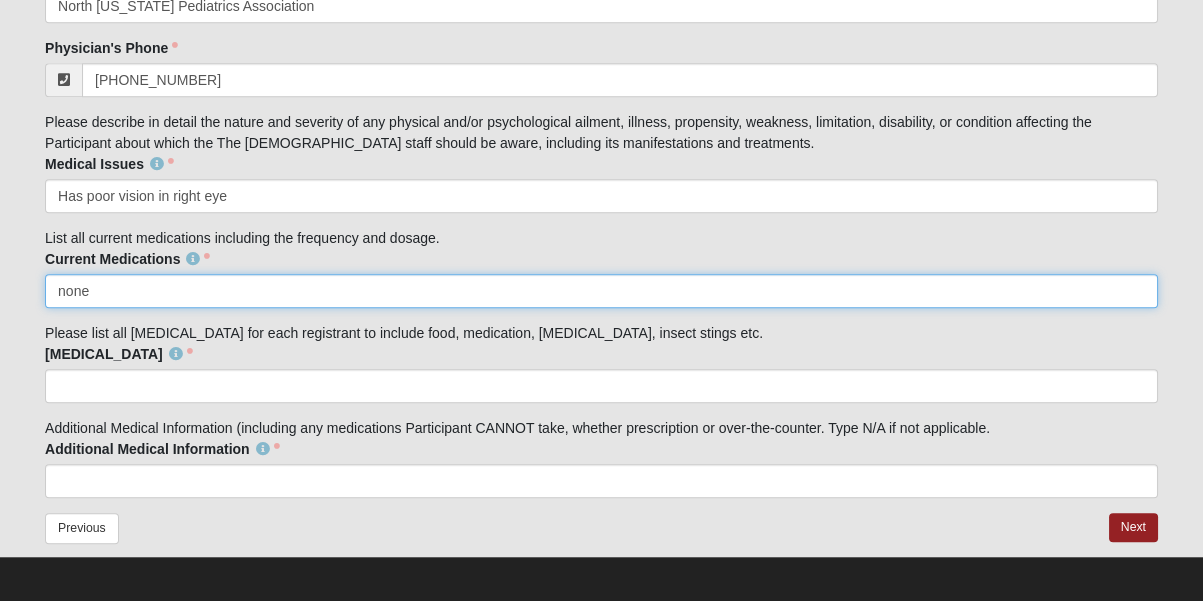 scroll, scrollTop: 3334, scrollLeft: 0, axis: vertical 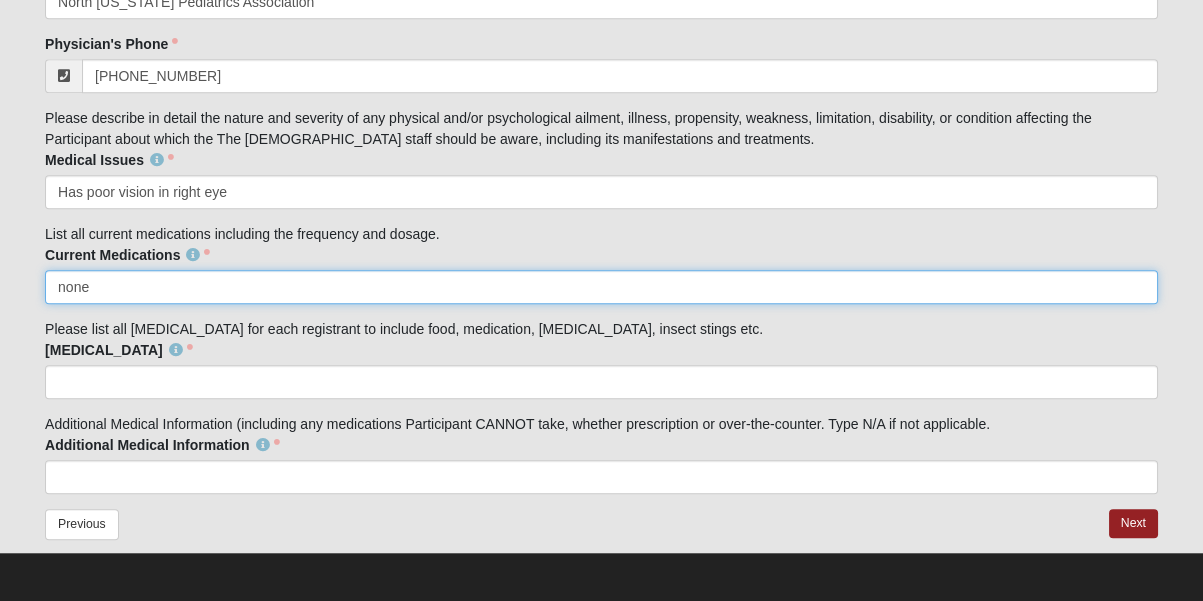 type on "none" 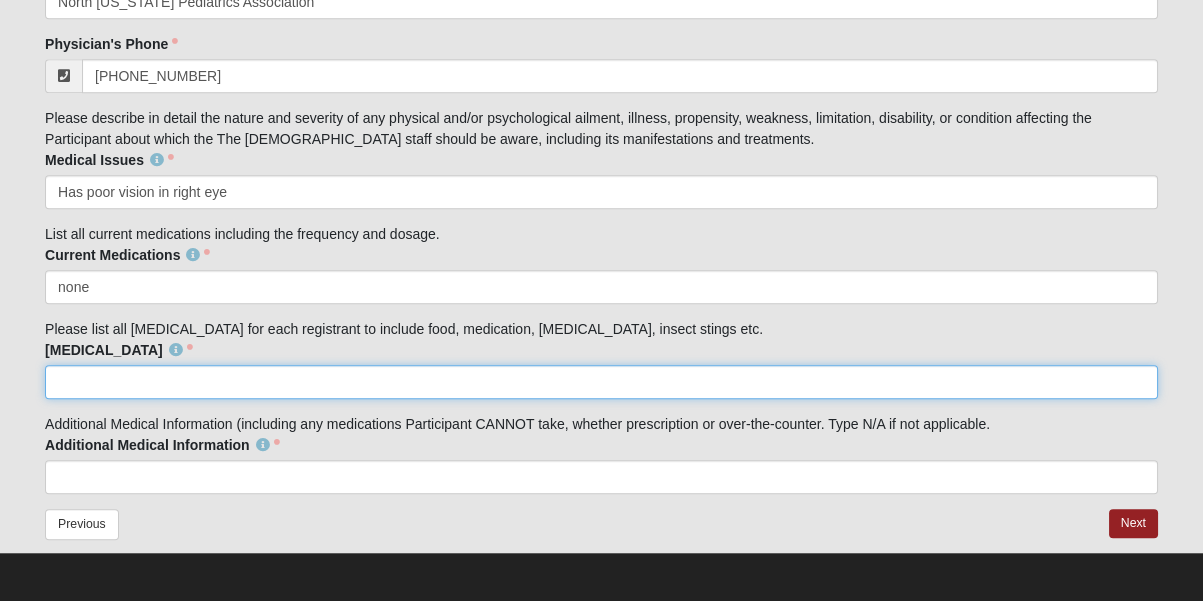 click on "[MEDICAL_DATA]" 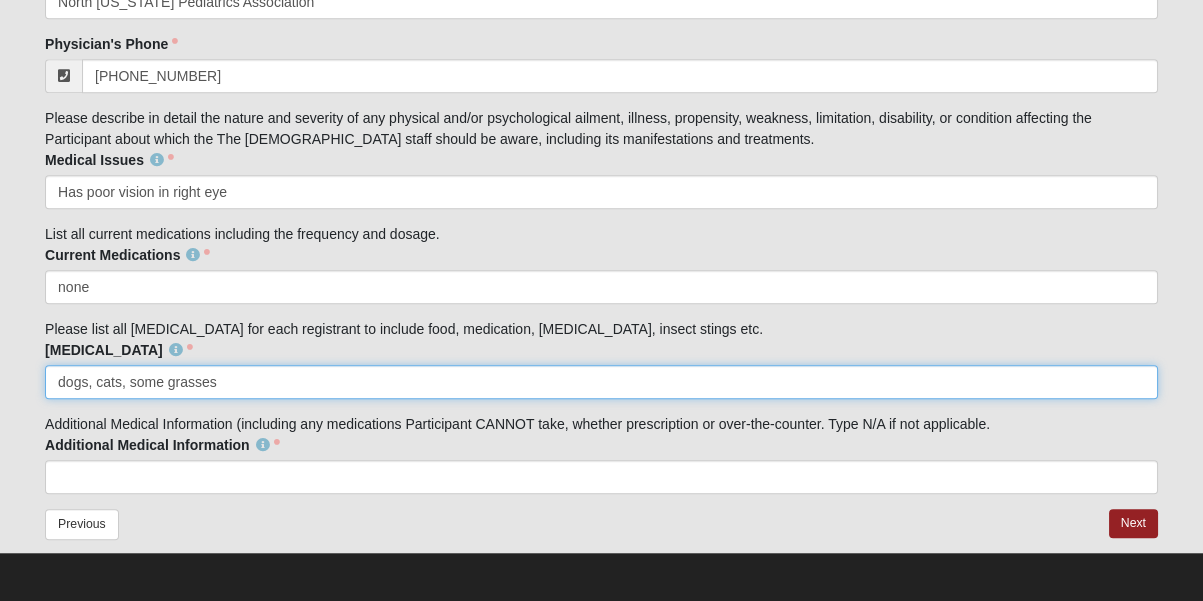 type on "dogs, cats, some grasses" 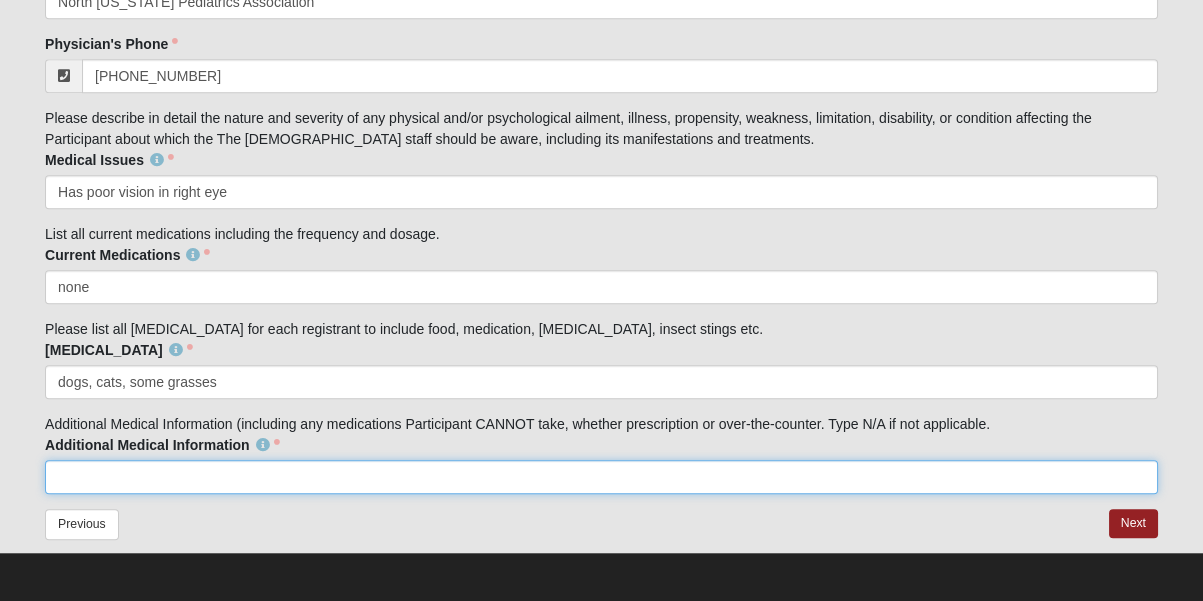 click on "Additional Medical Information" 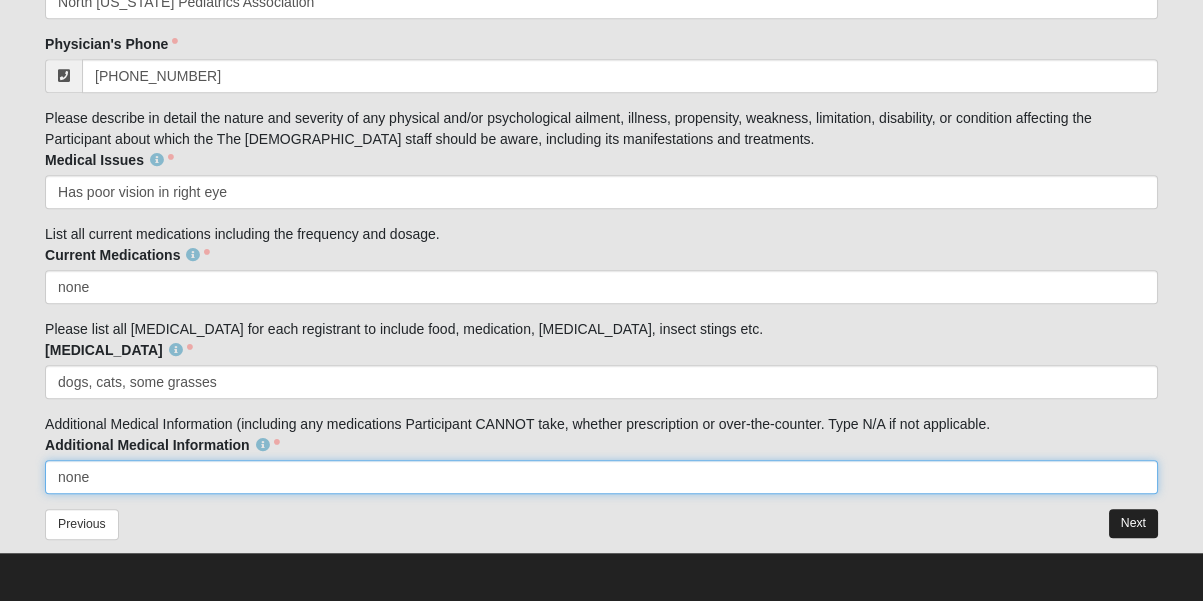 type on "none" 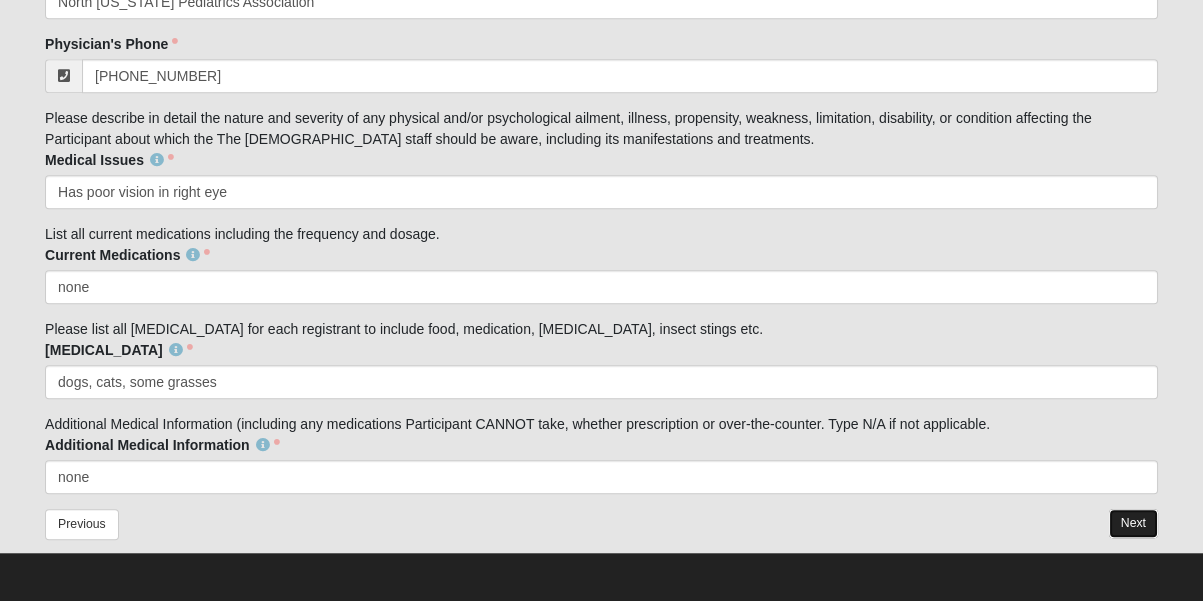 click on "Next" at bounding box center (1133, 523) 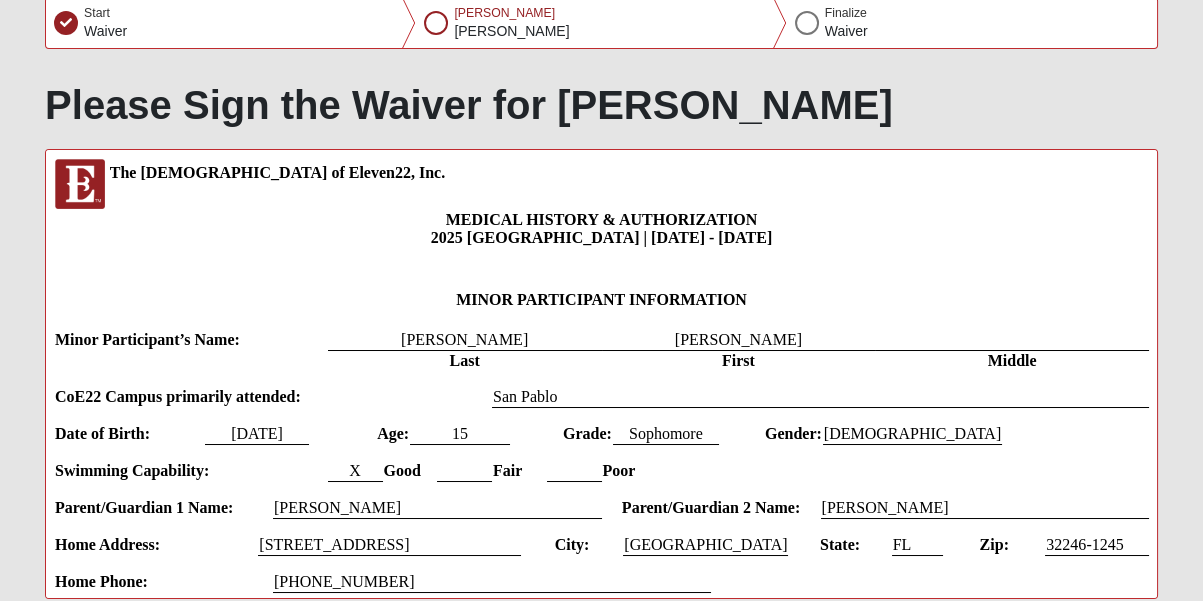 scroll, scrollTop: 28, scrollLeft: 0, axis: vertical 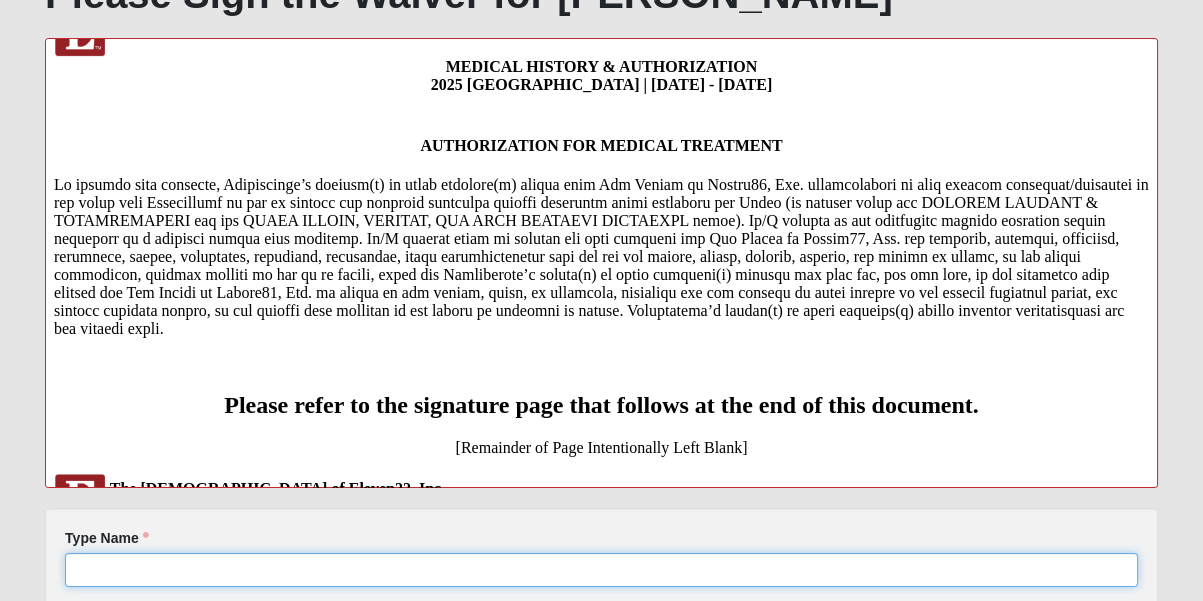 click on "Type Name" 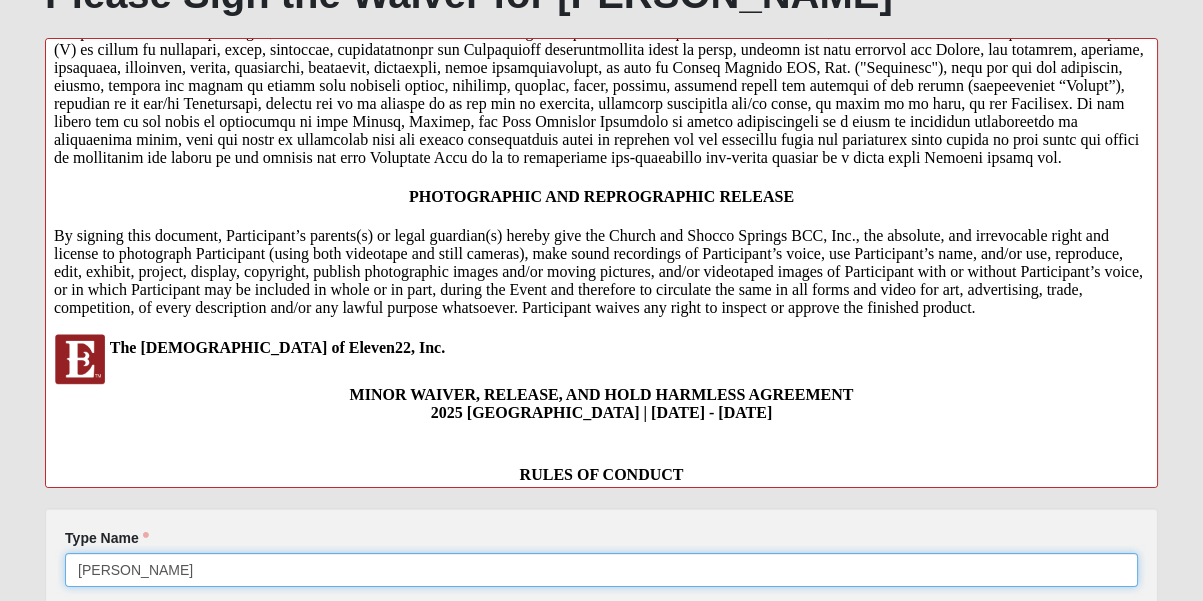scroll, scrollTop: 2454, scrollLeft: 0, axis: vertical 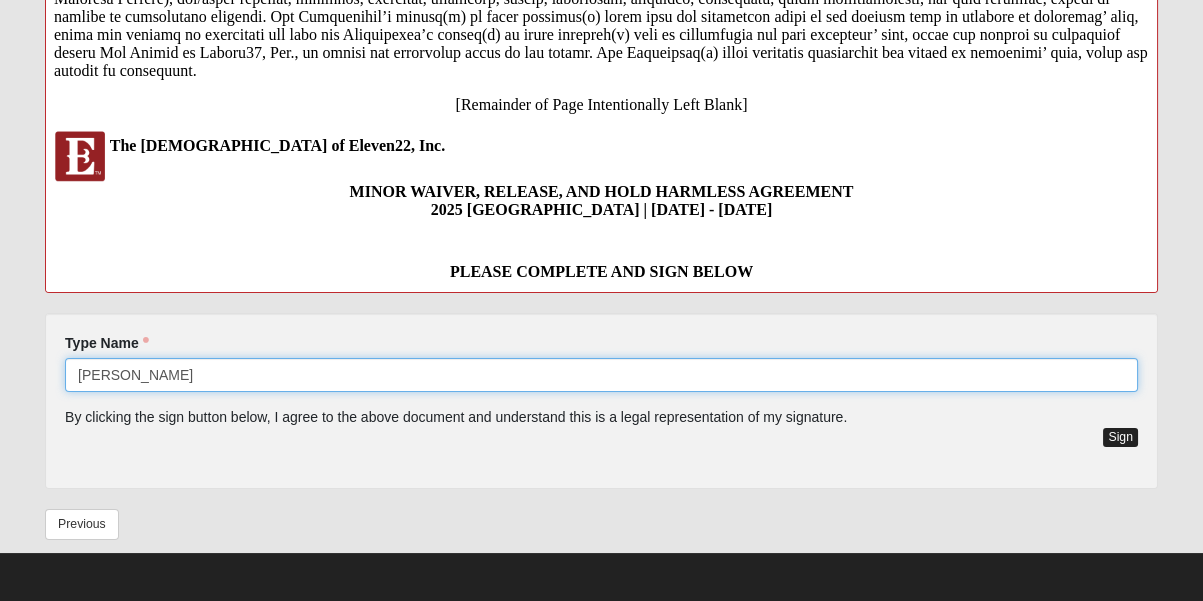 type on "[PERSON_NAME]" 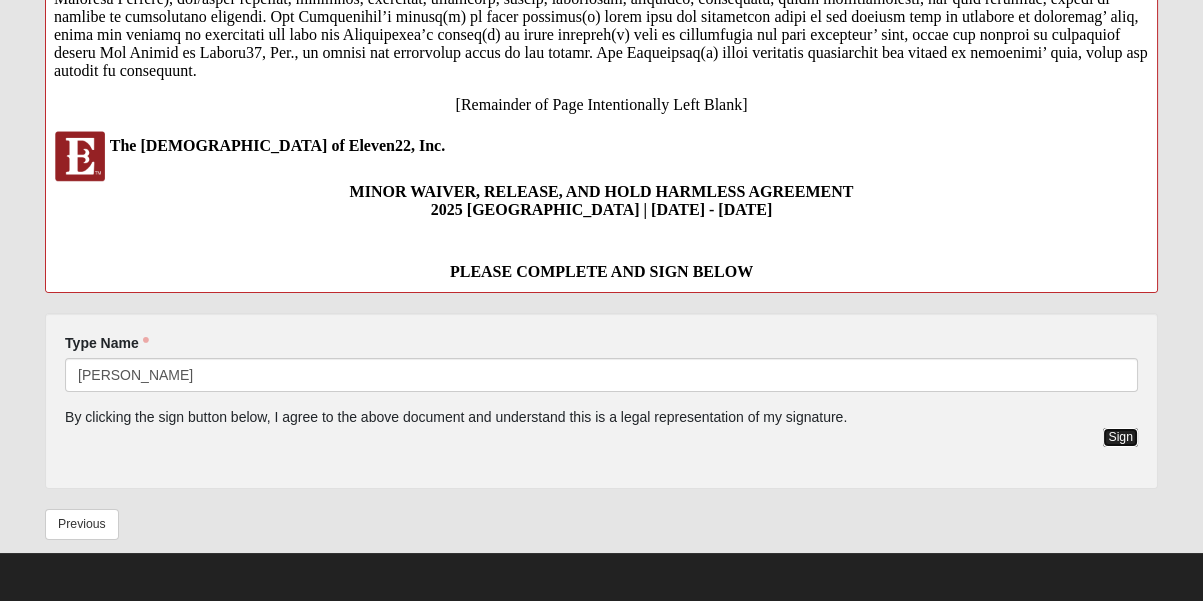 click on "Sign" at bounding box center [1120, 437] 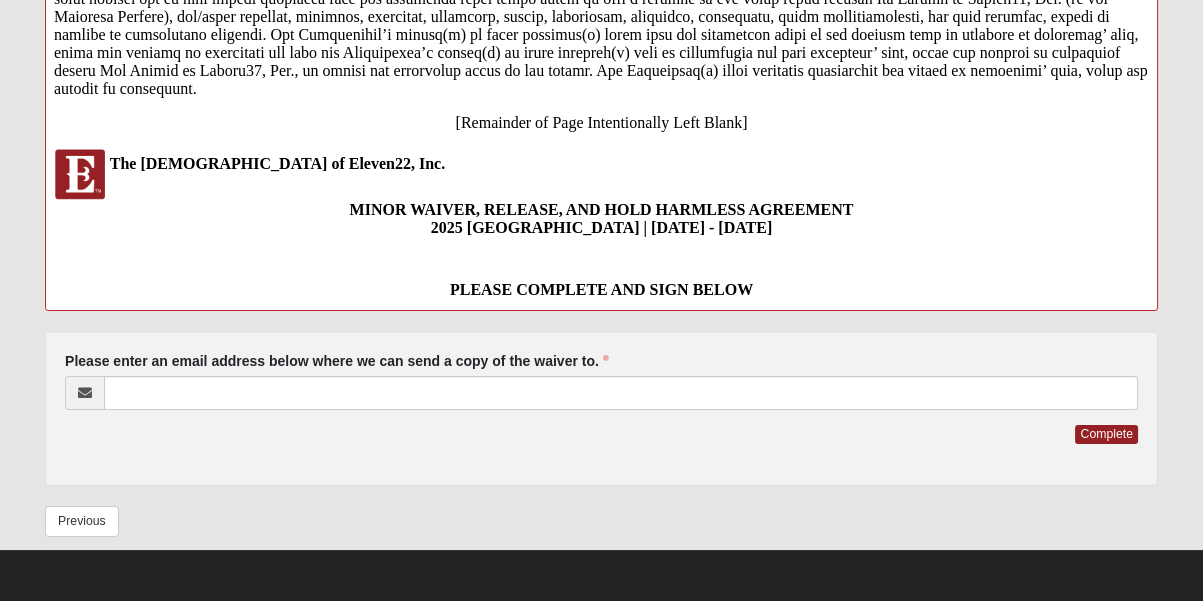 scroll, scrollTop: 586, scrollLeft: 0, axis: vertical 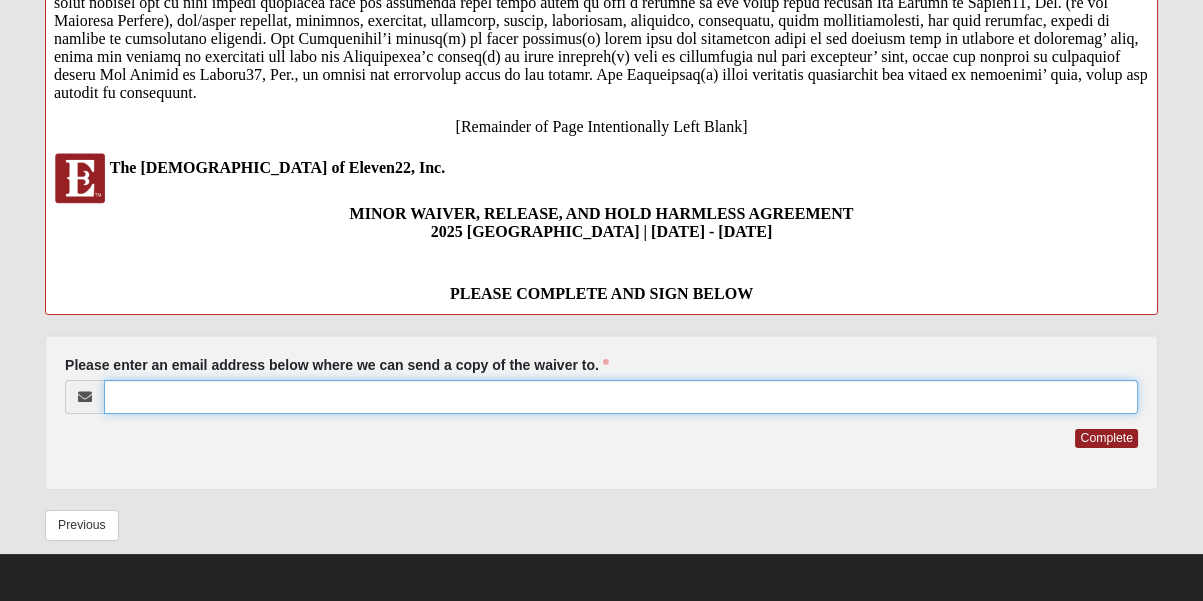 click on "Please enter an email address below where we can send a copy of the waiver to." at bounding box center (621, 397) 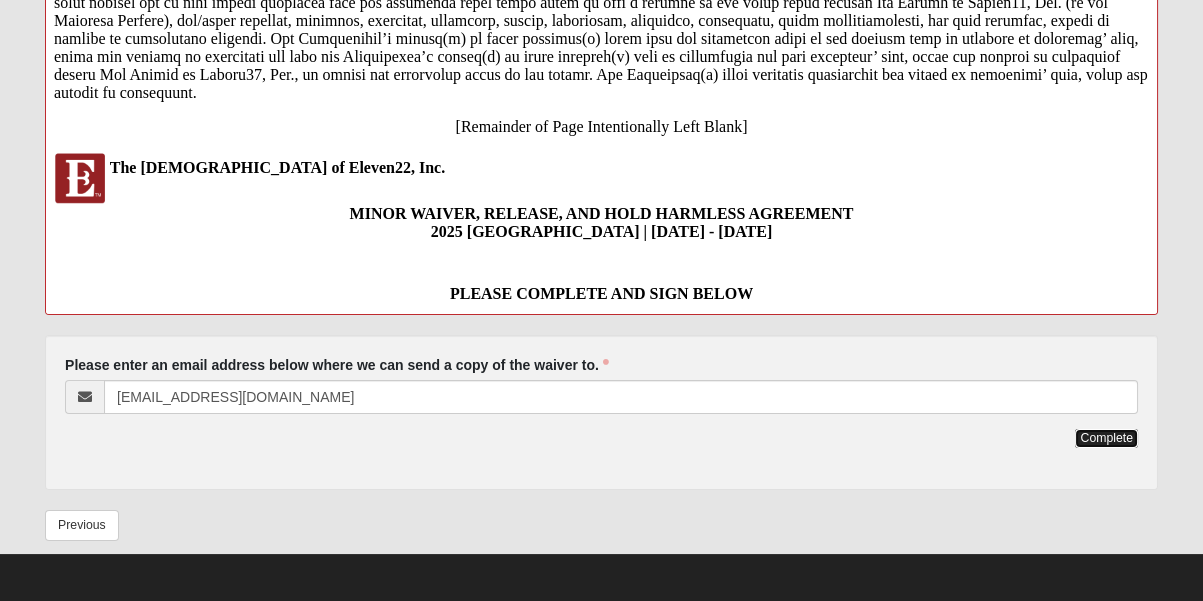 click on "Complete" at bounding box center [1106, 438] 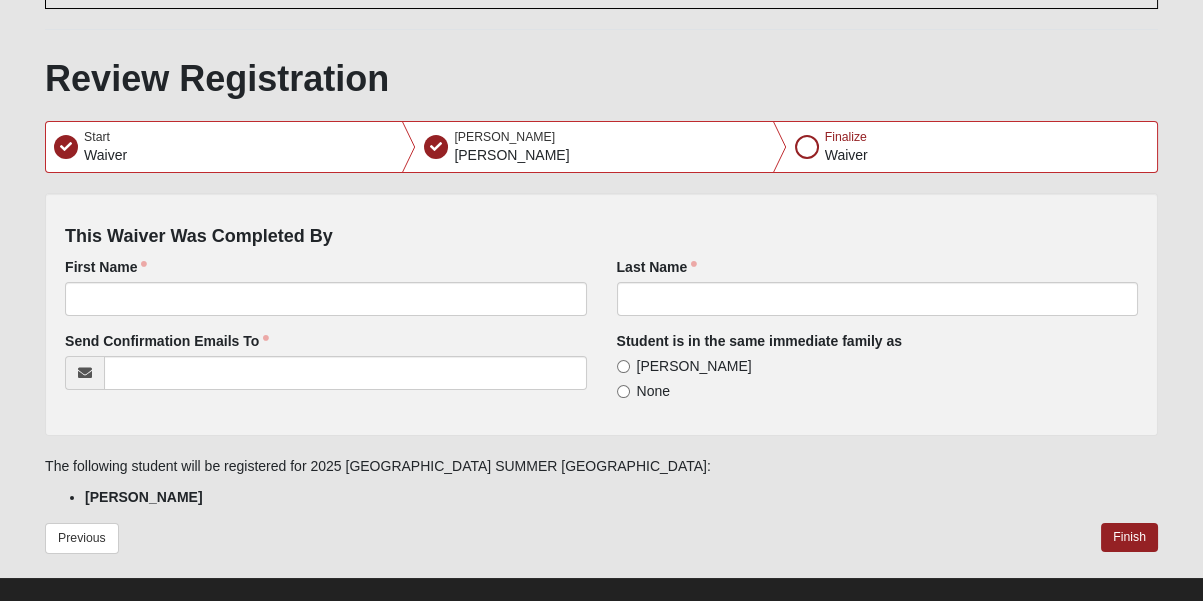 scroll, scrollTop: 181, scrollLeft: 0, axis: vertical 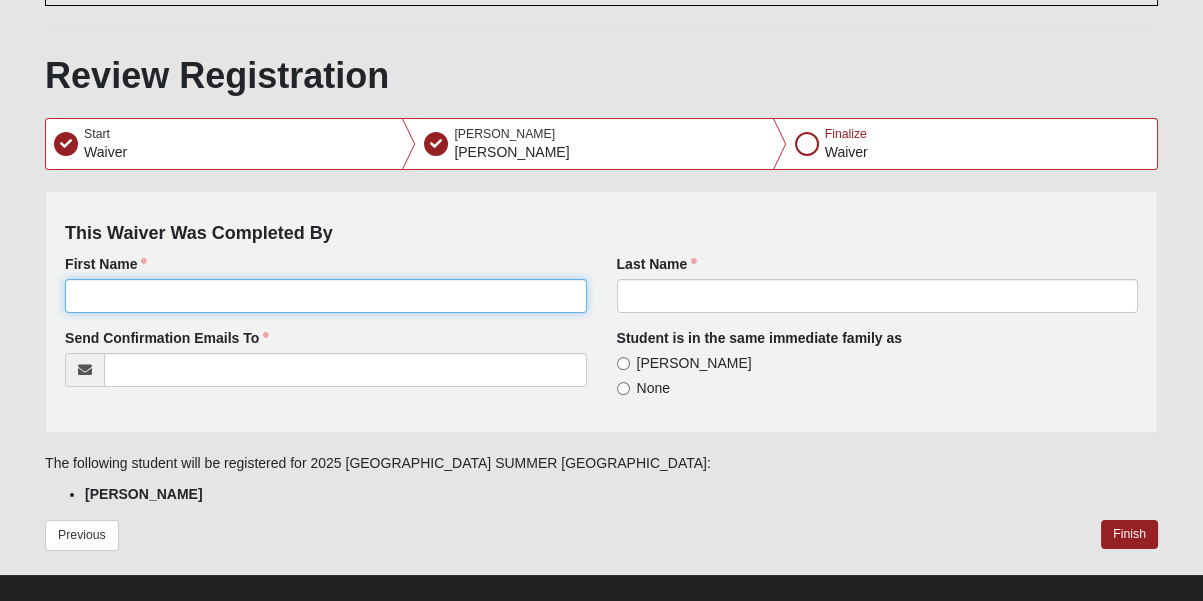 click on "First Name" 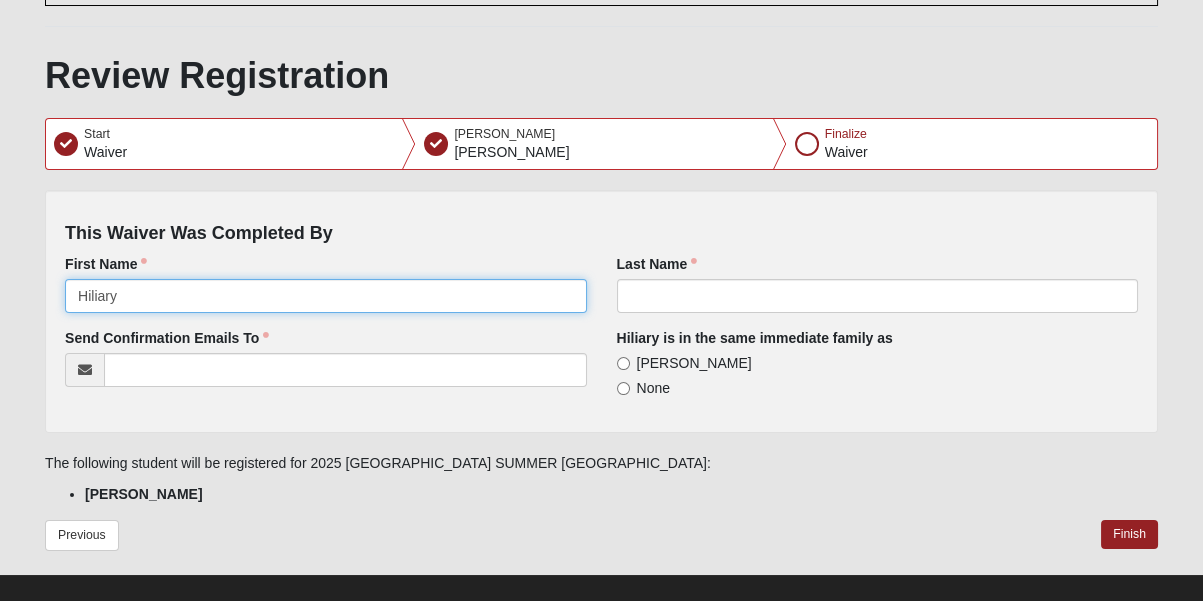 type on "Hiliary" 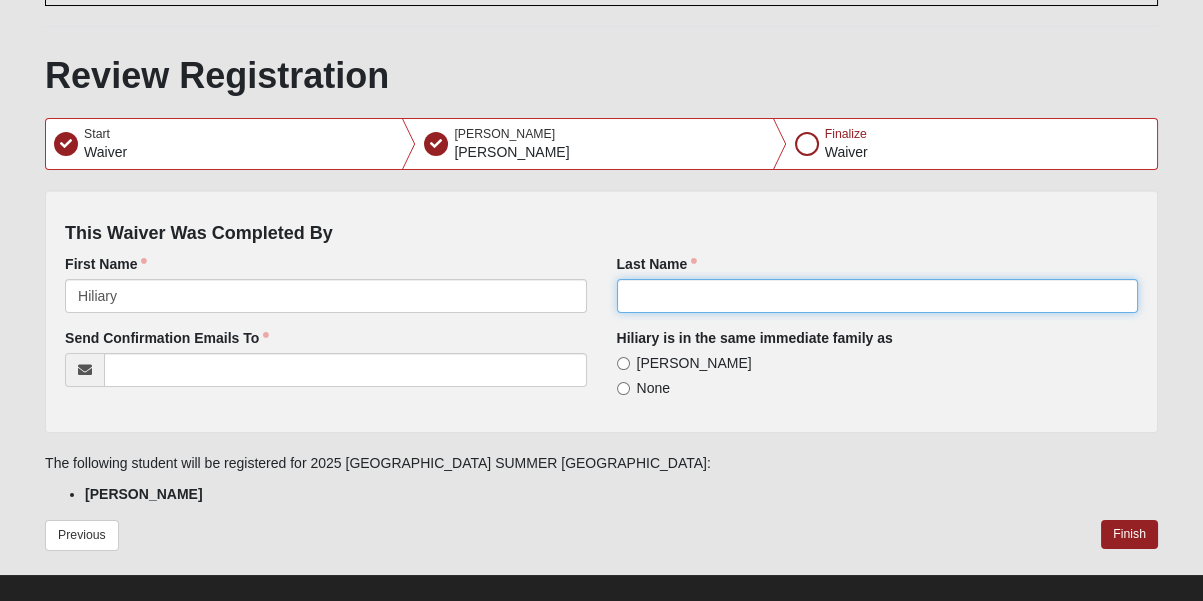 click on "Last Name" 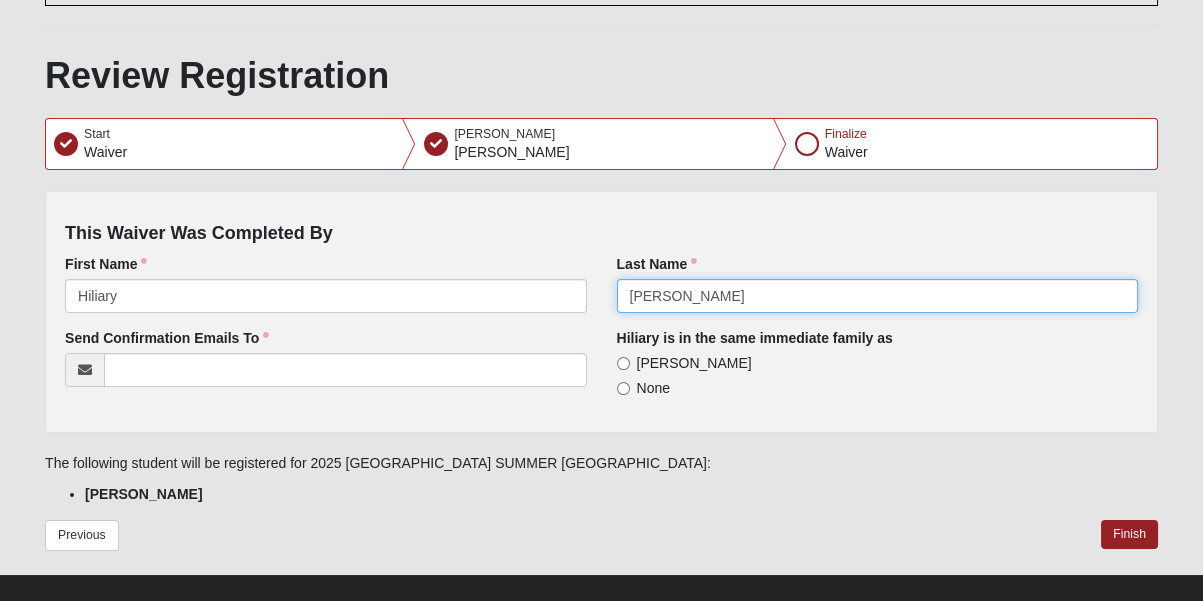 type on "[PERSON_NAME]" 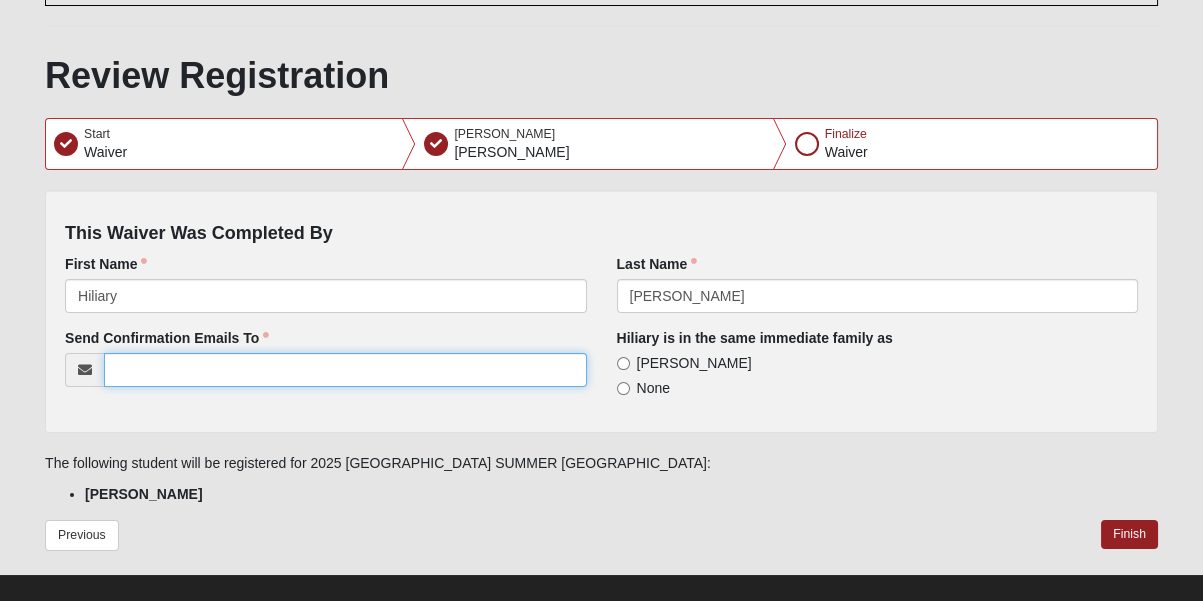 click on "Send Confirmation Emails To" at bounding box center [345, 370] 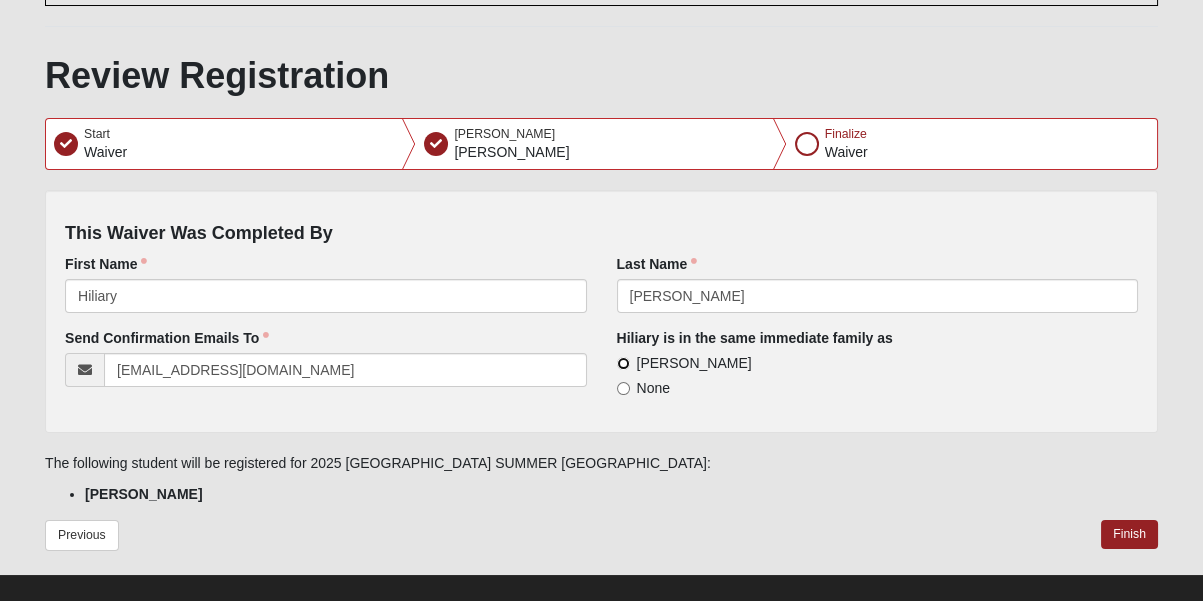 click on "[PERSON_NAME]" at bounding box center (623, 363) 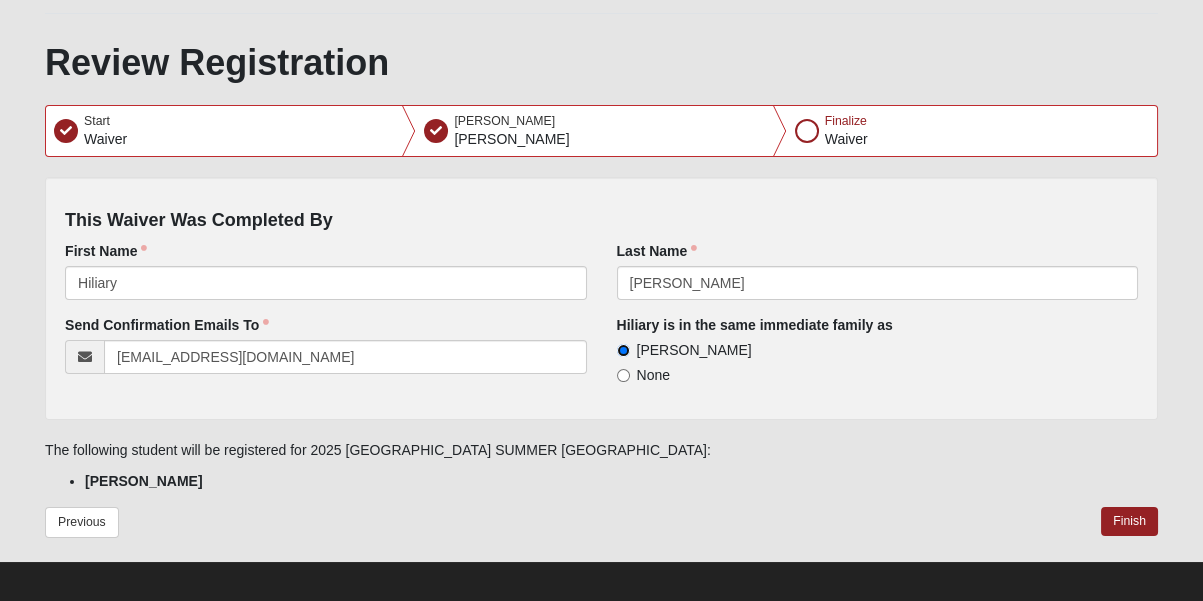 scroll, scrollTop: 203, scrollLeft: 0, axis: vertical 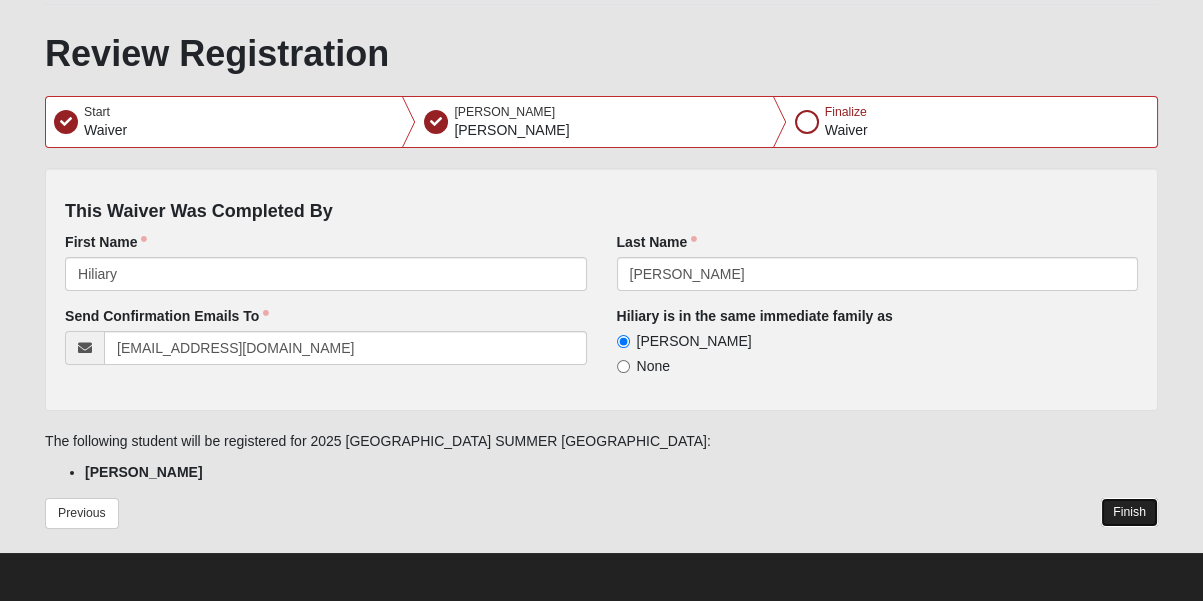 click on "Finish" at bounding box center [1129, 512] 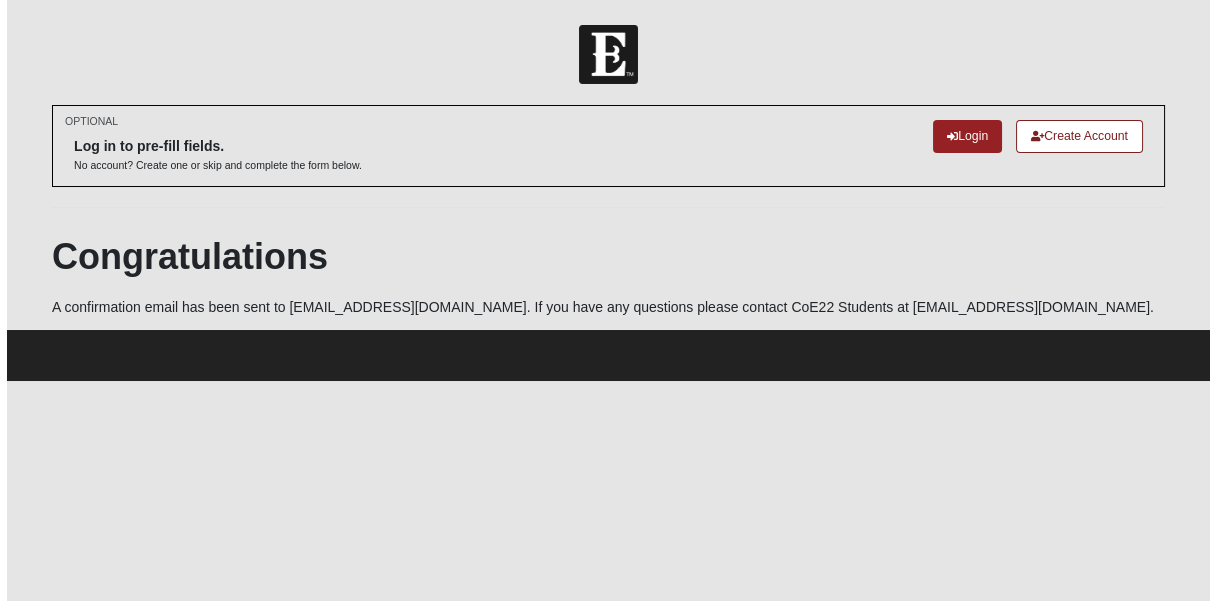 scroll, scrollTop: 0, scrollLeft: 0, axis: both 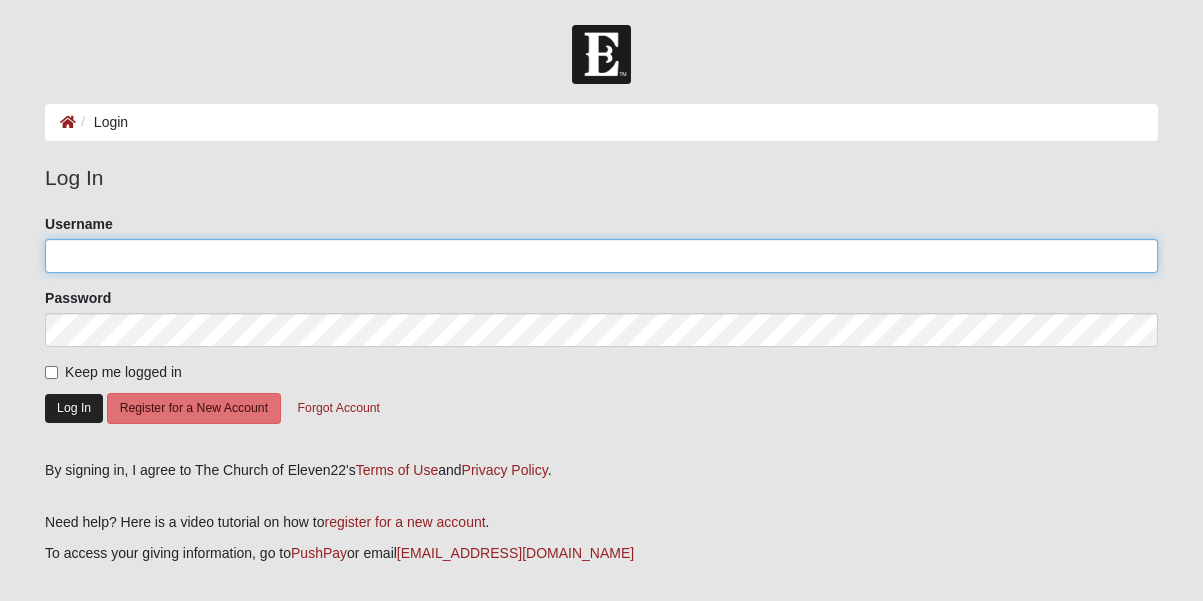 type on "Arnesons2010" 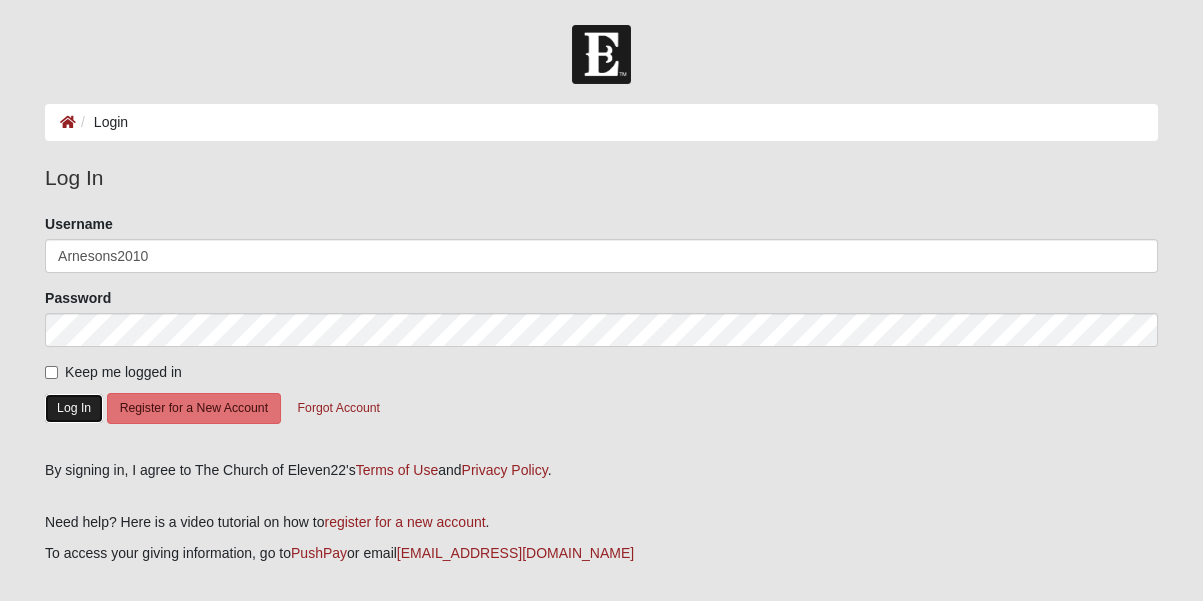 click on "Log In" 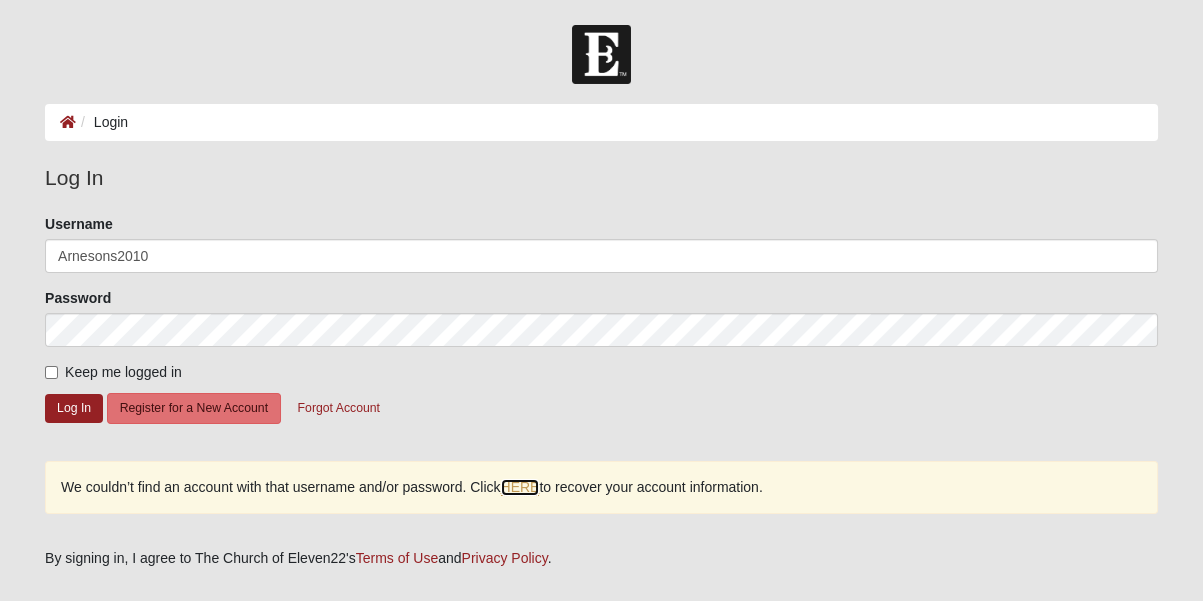 click on "HERE" at bounding box center (520, 487) 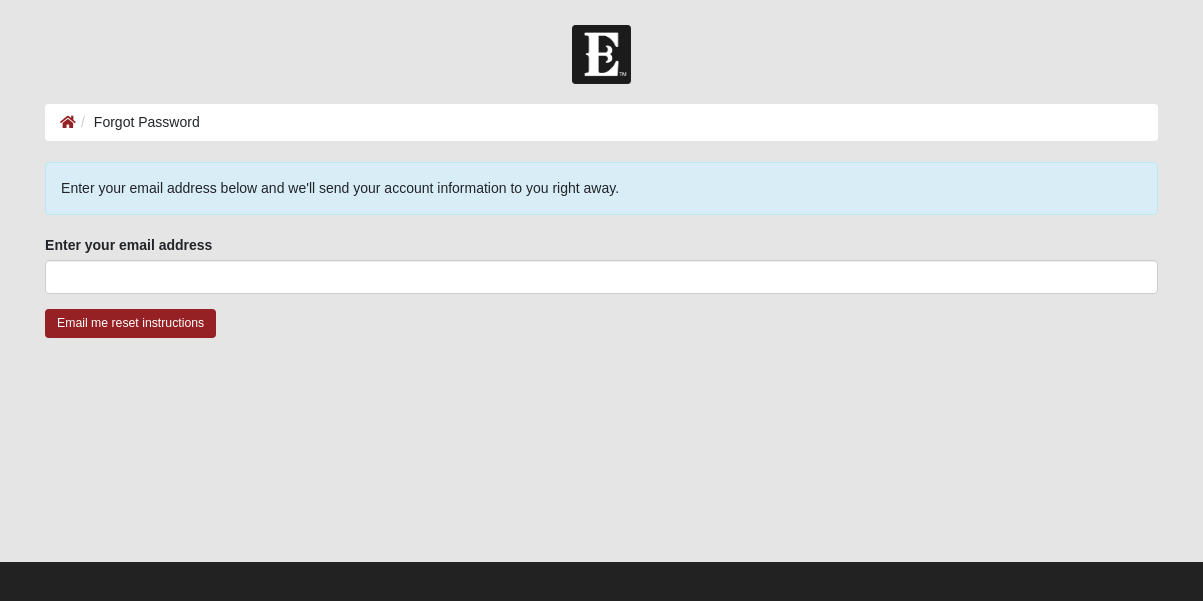 scroll, scrollTop: 0, scrollLeft: 0, axis: both 